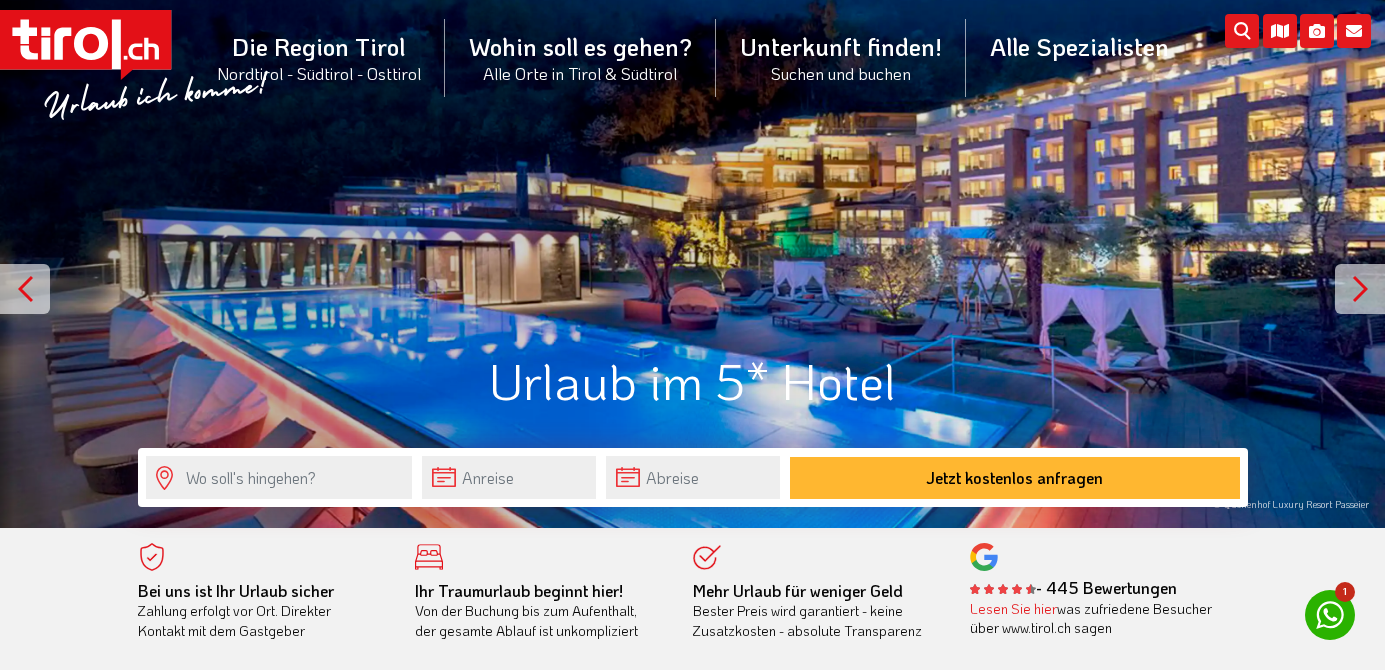 scroll, scrollTop: 0, scrollLeft: 0, axis: both 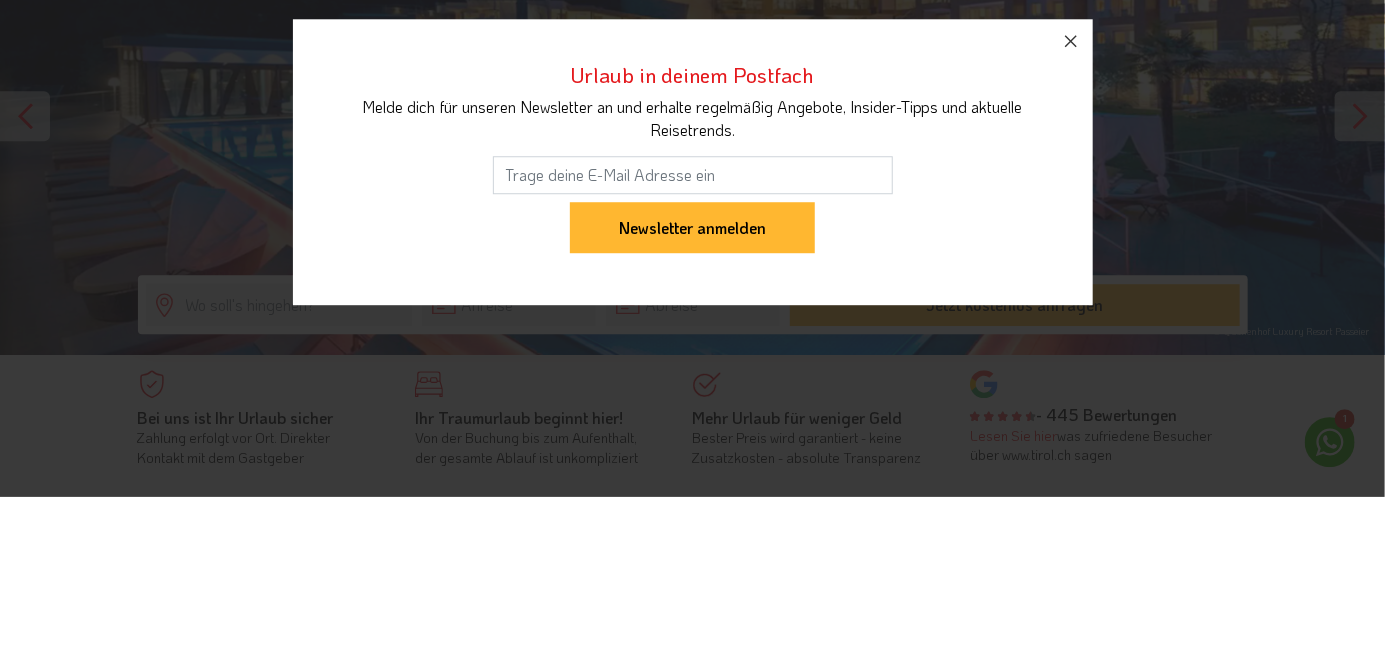 click at bounding box center [1071, 214] 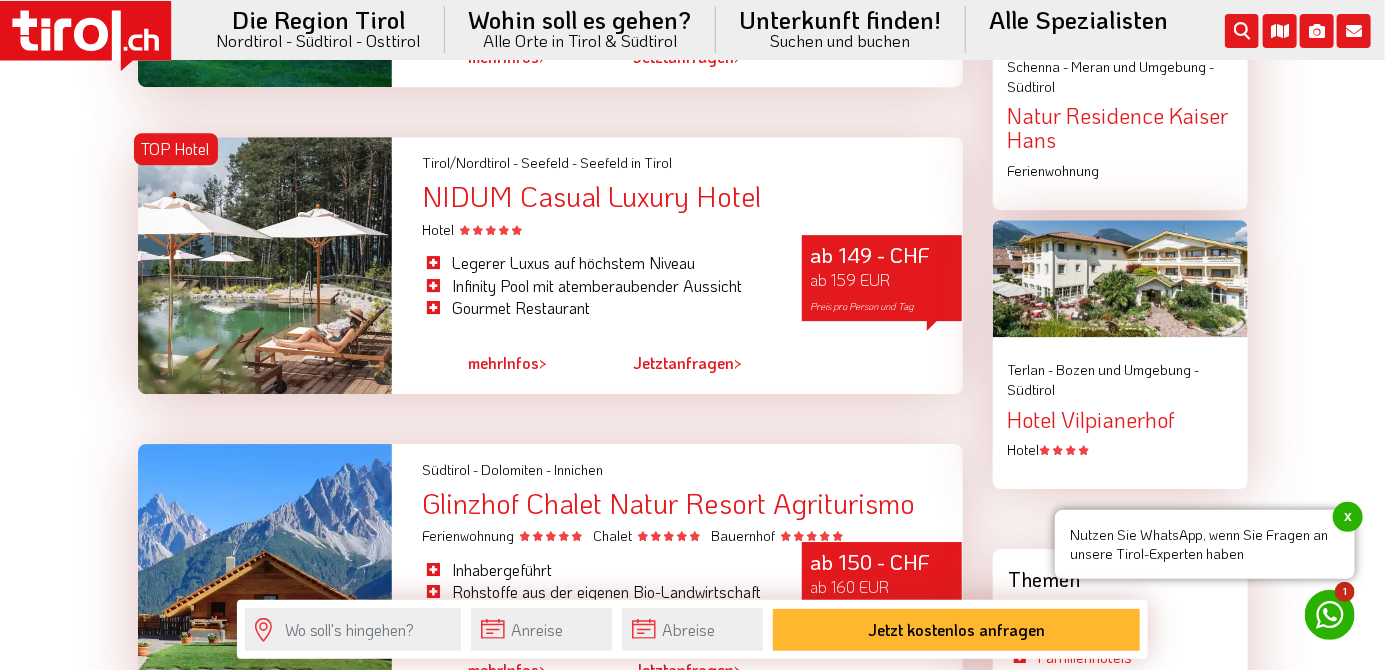 scroll, scrollTop: 2660, scrollLeft: 0, axis: vertical 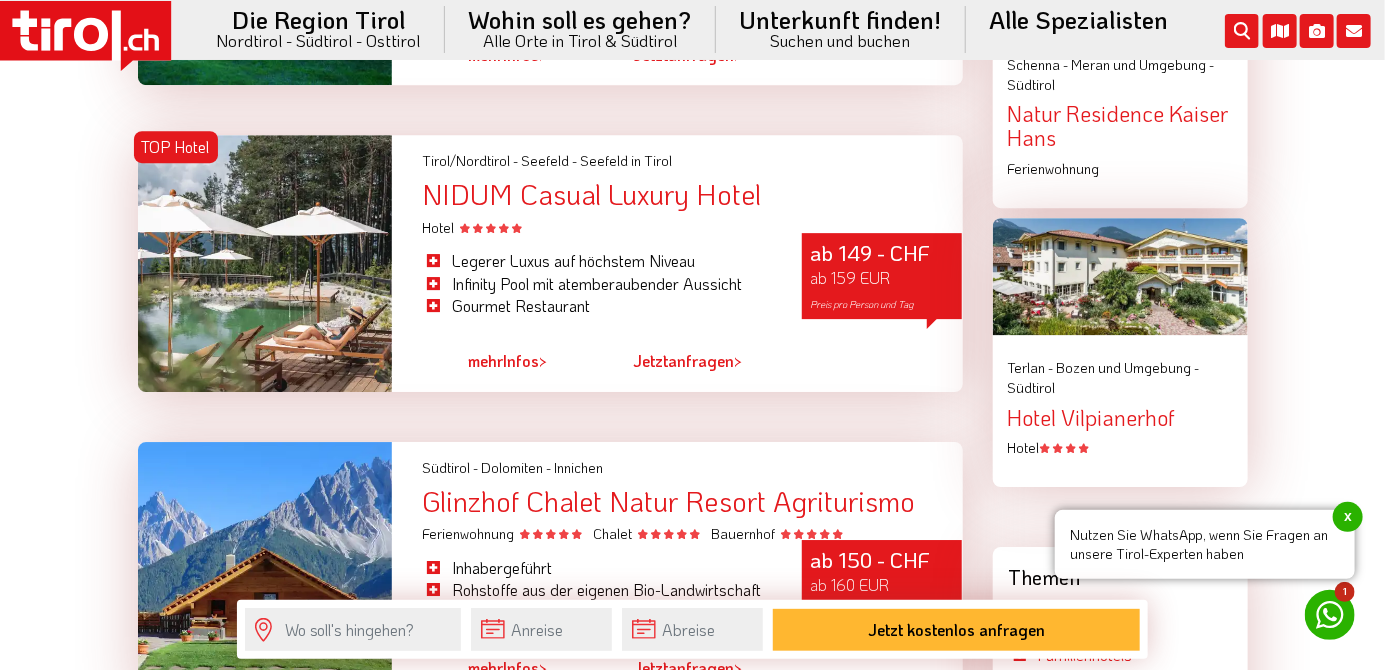 click on "mehr  Infos  >" at bounding box center (507, 362) 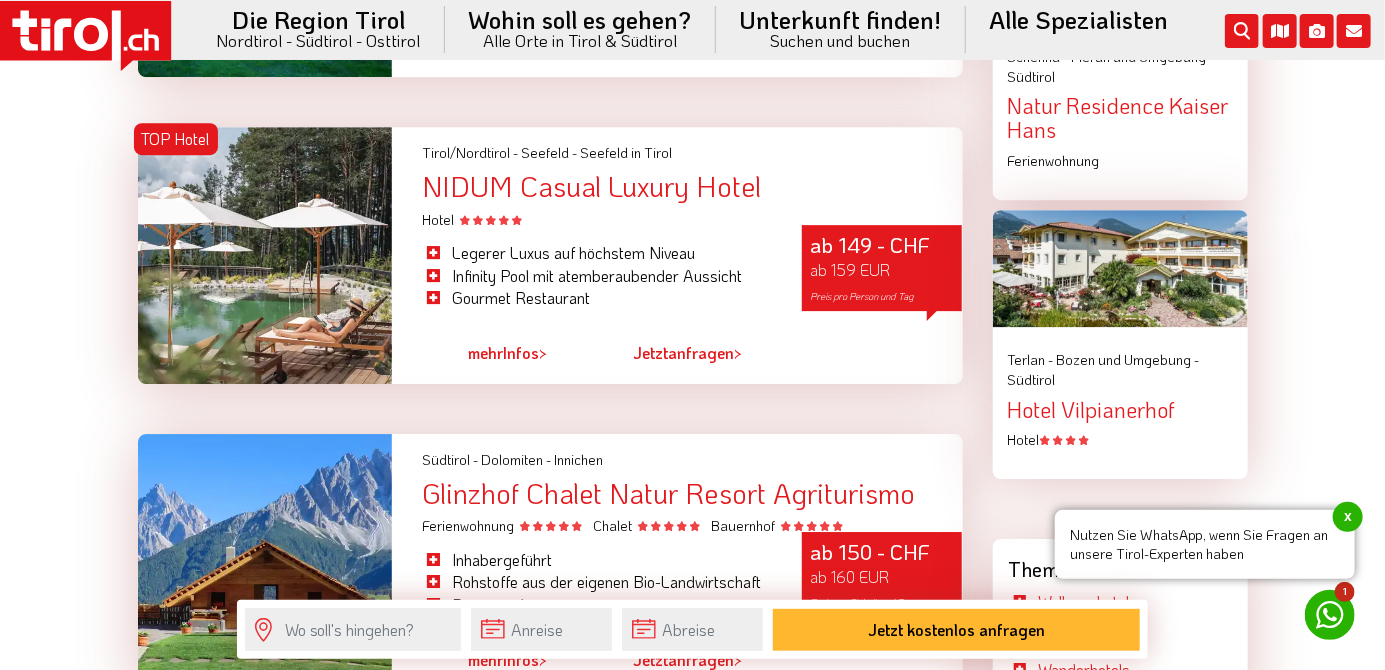 scroll, scrollTop: 2715, scrollLeft: 0, axis: vertical 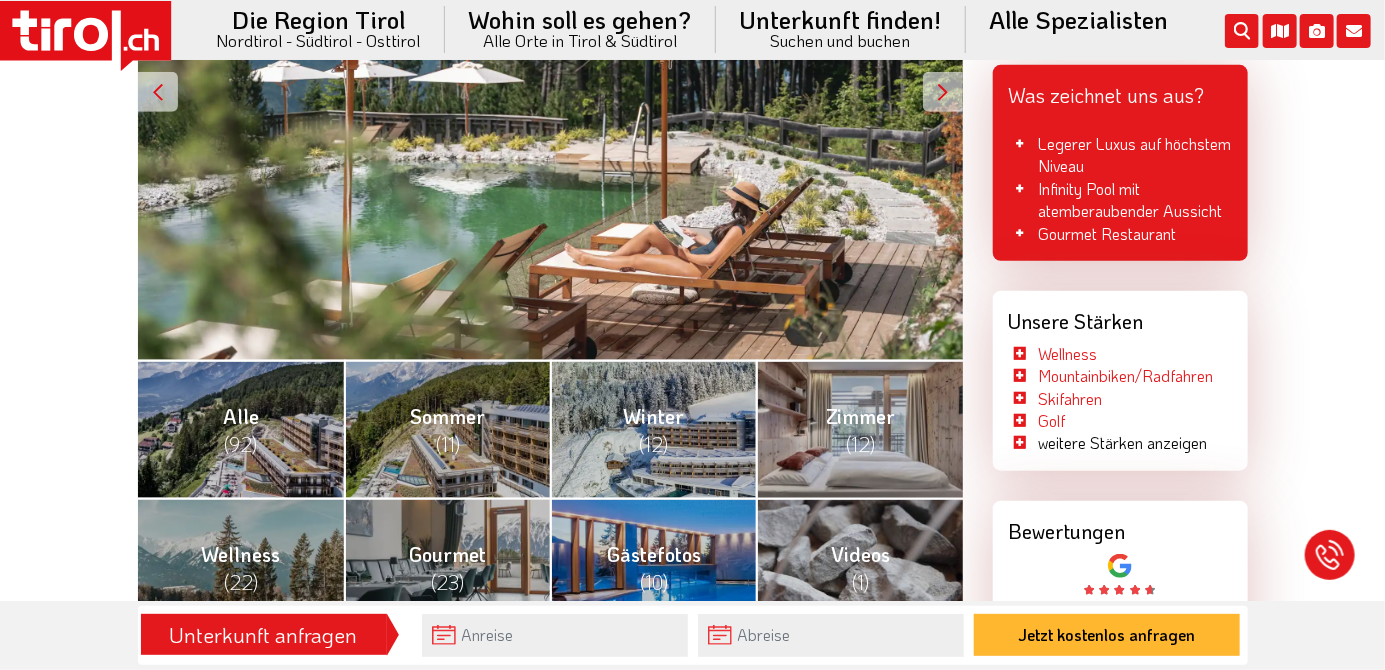click on "Alle   (92)" at bounding box center [241, 430] 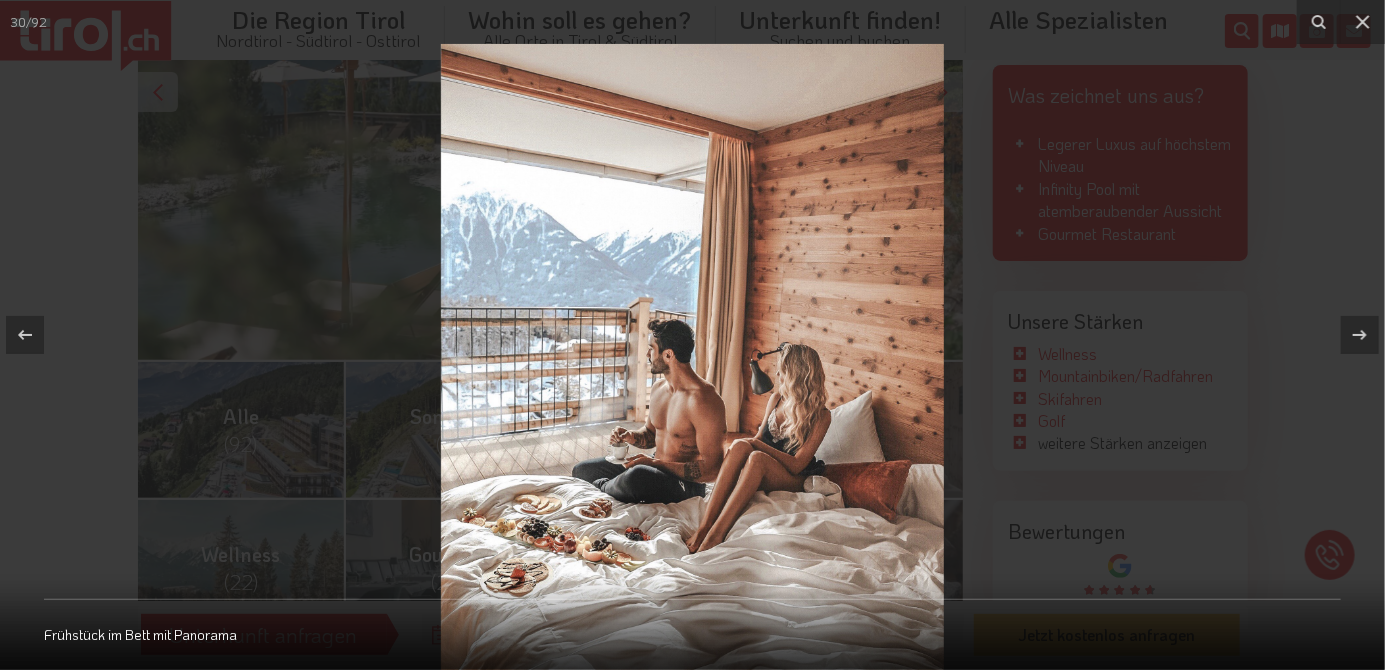 click at bounding box center (1363, 22) 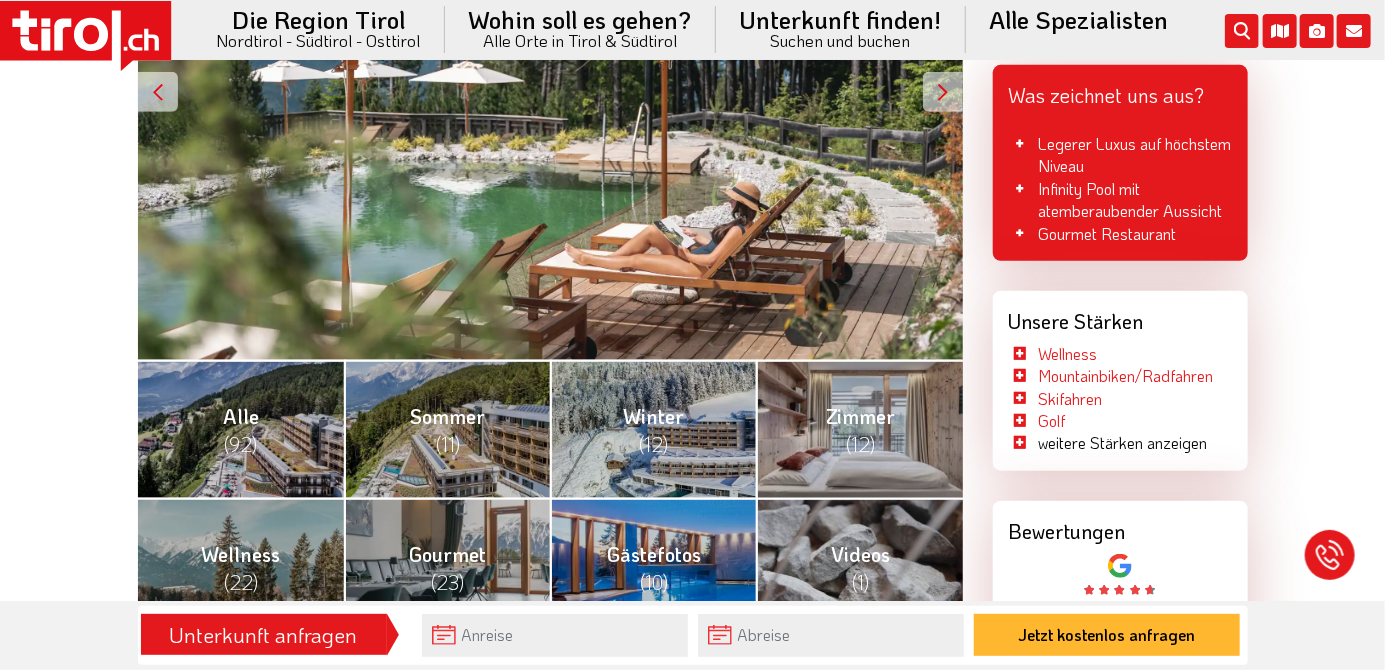 scroll, scrollTop: 638, scrollLeft: 0, axis: vertical 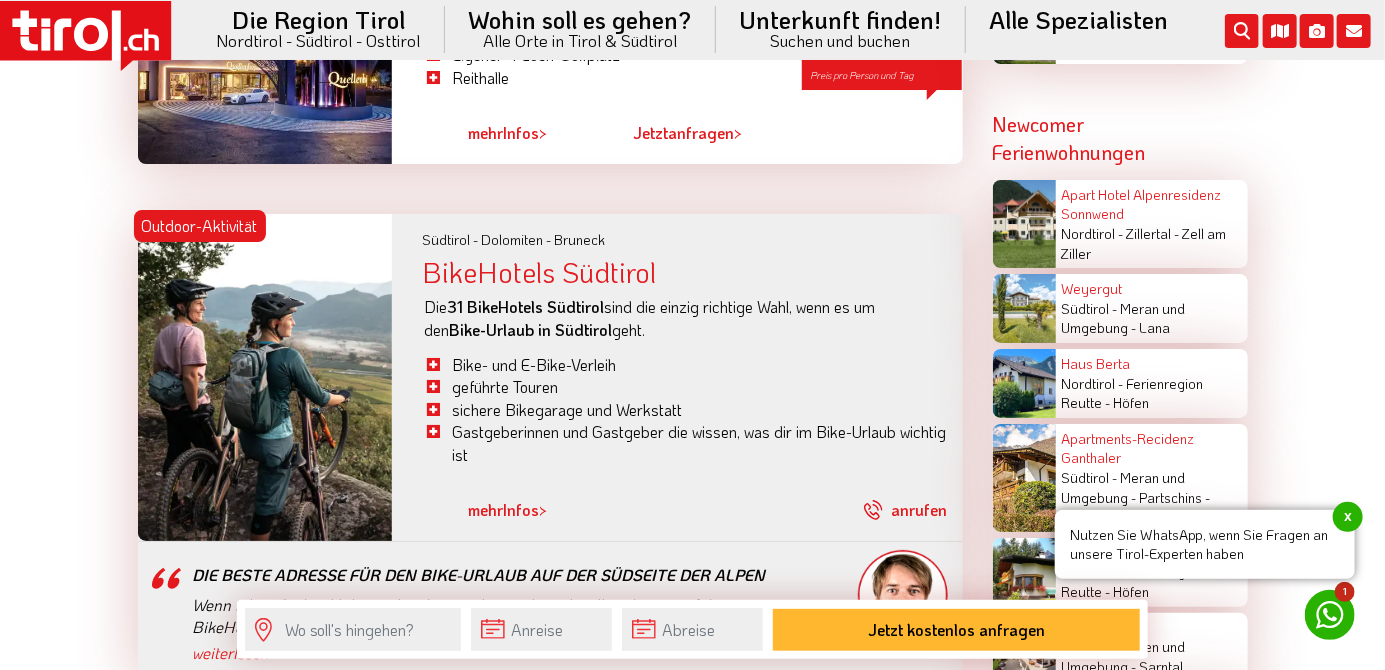 click on "BikeHotels Südtirol" at bounding box center [692, 272] 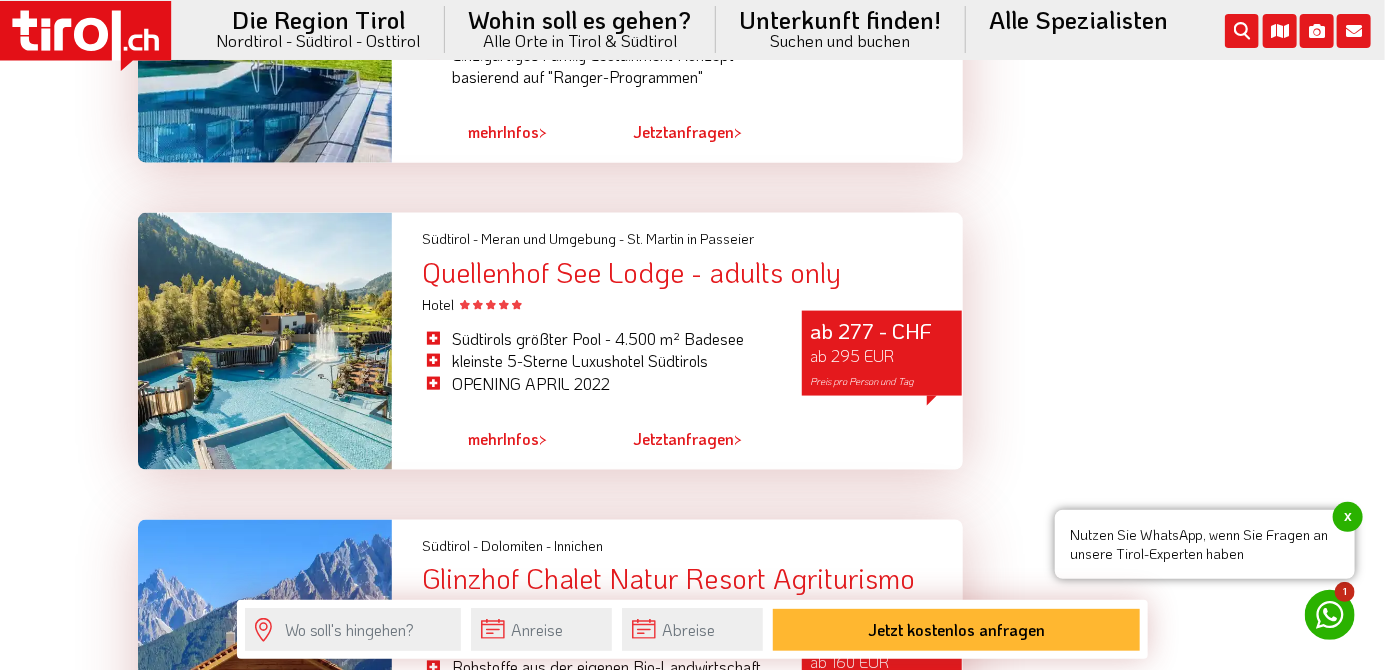 scroll, scrollTop: 4448, scrollLeft: 0, axis: vertical 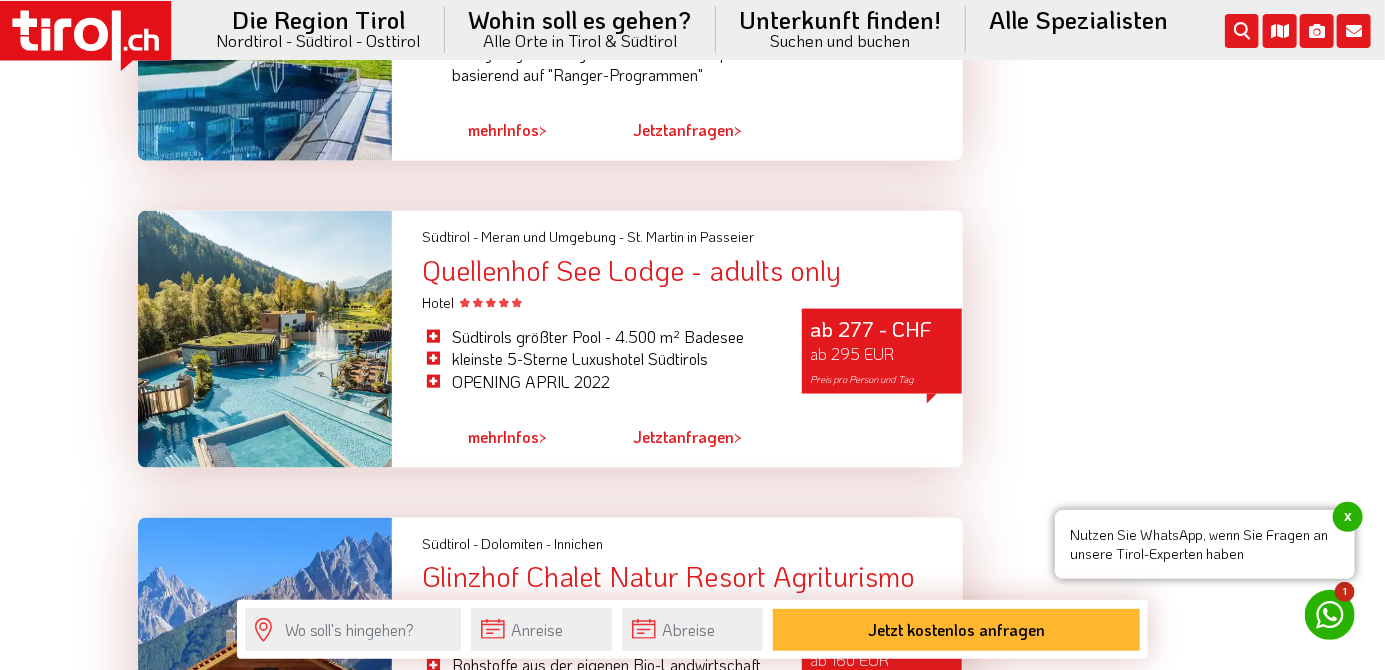 click on "Quellenhof See Lodge - adults only" at bounding box center [692, 270] 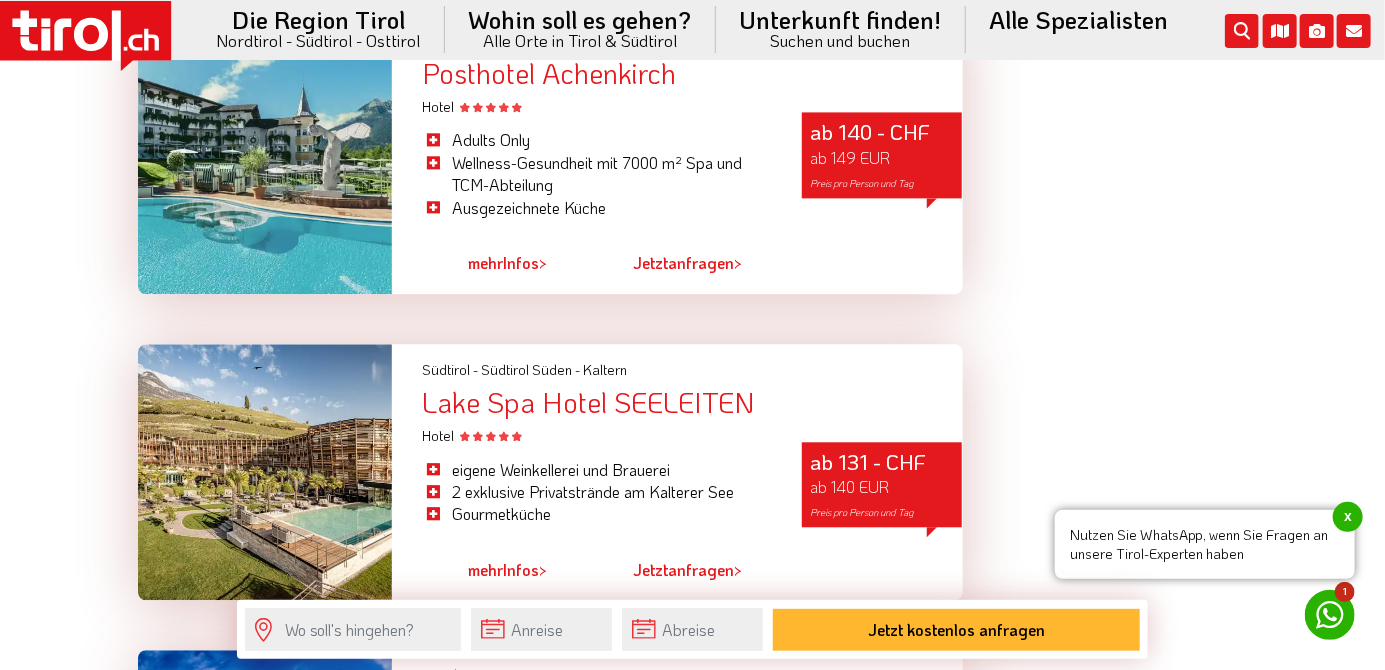 scroll, scrollTop: 5261, scrollLeft: 0, axis: vertical 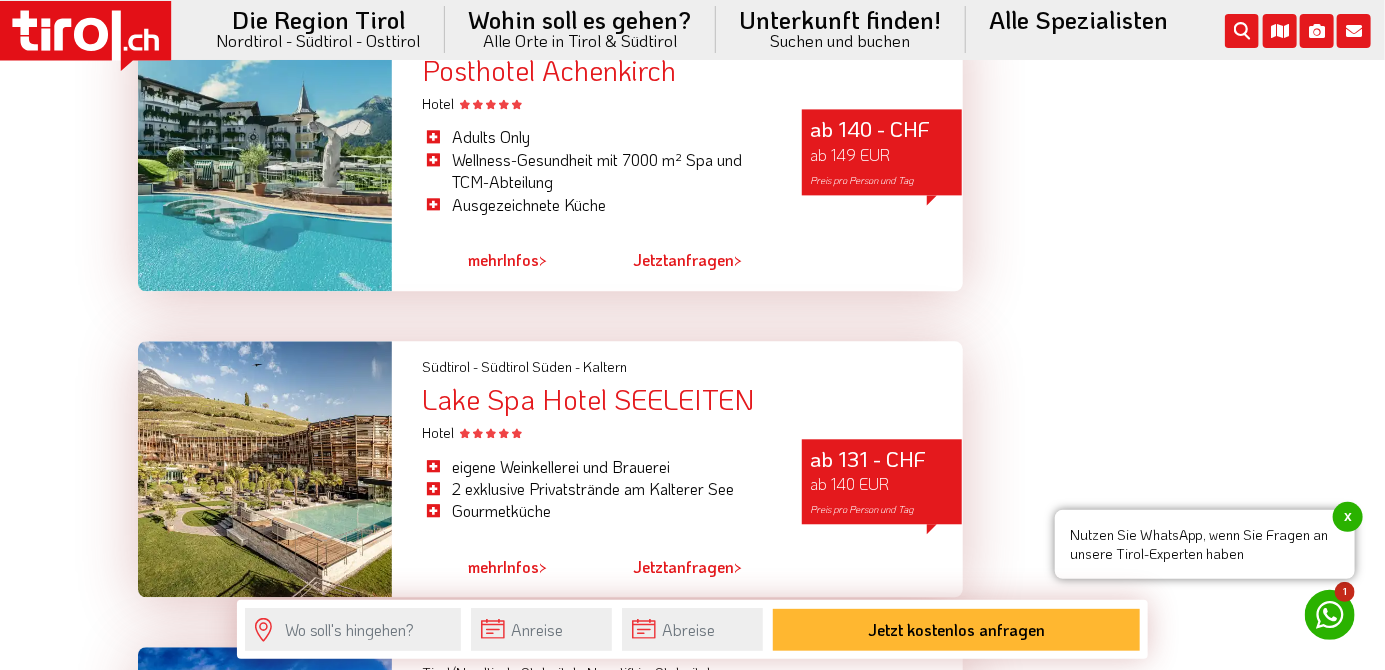 click on "Lake Spa Hotel SEELEITEN" at bounding box center (692, 399) 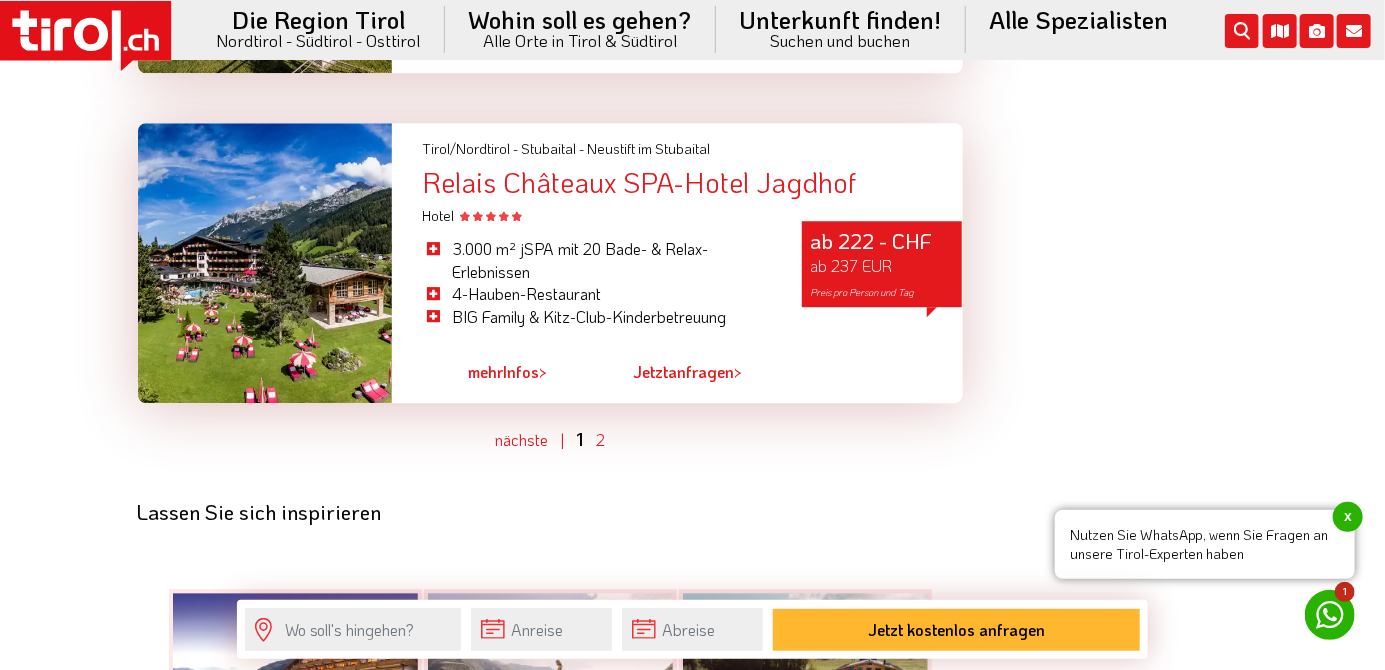 scroll, scrollTop: 5691, scrollLeft: 0, axis: vertical 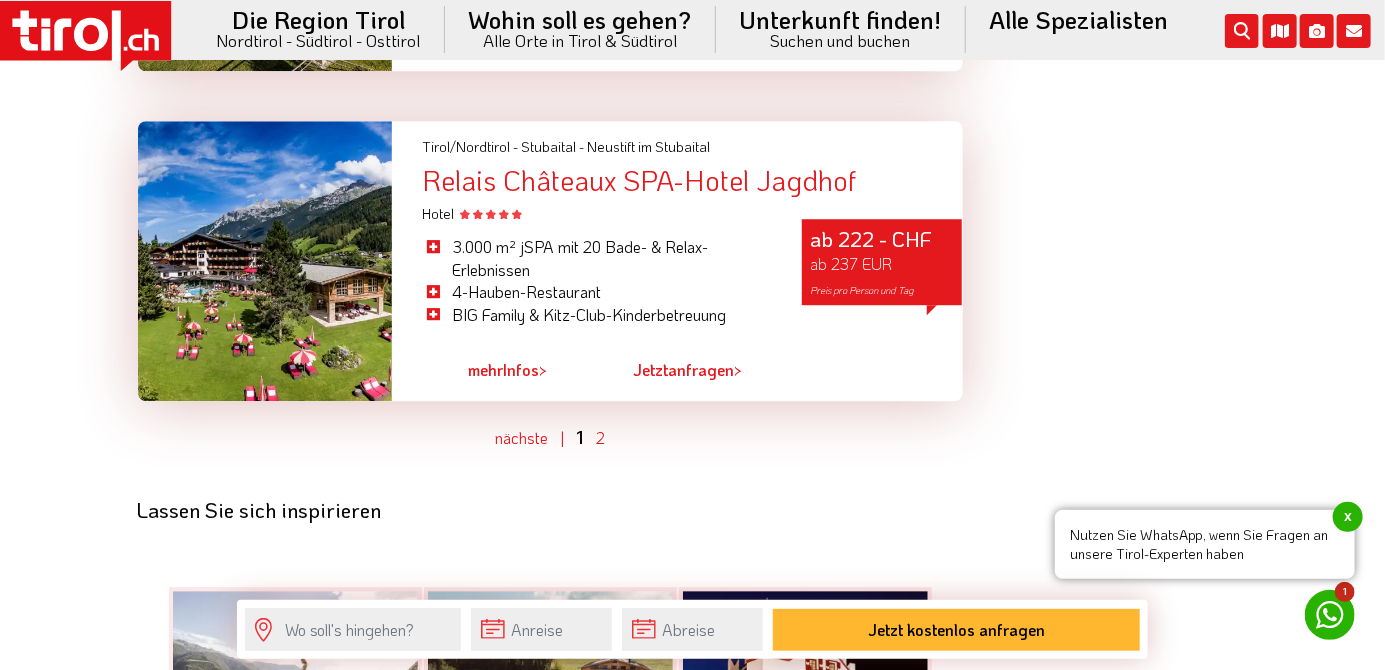 click on "Relais Châteaux SPA-Hotel Jagdhof" at bounding box center (692, 180) 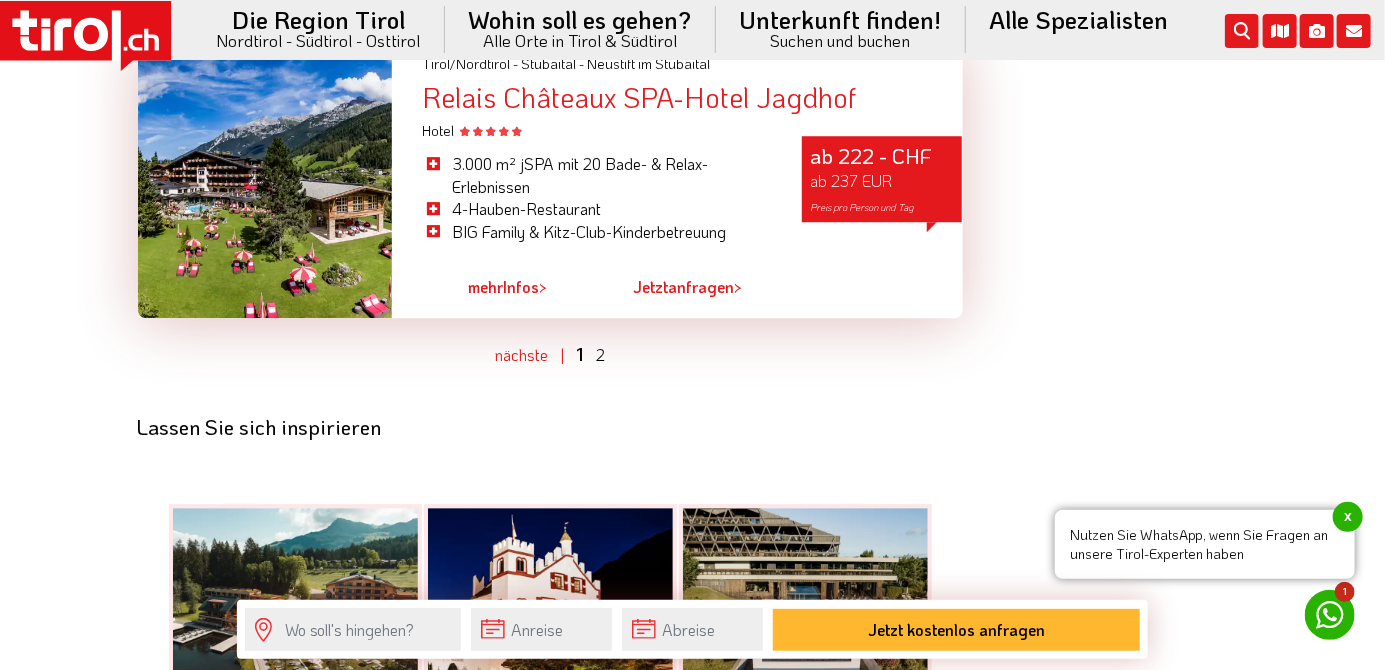 click on "2" at bounding box center [600, 354] 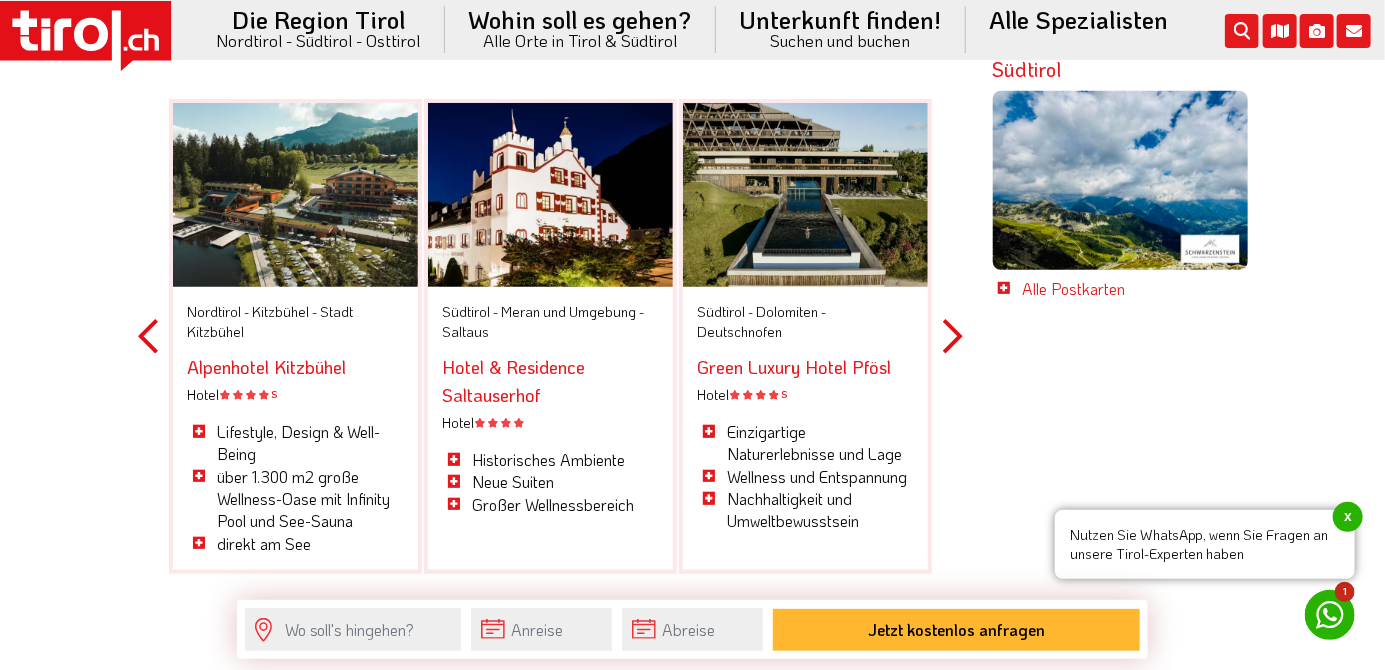 scroll, scrollTop: 3971, scrollLeft: 0, axis: vertical 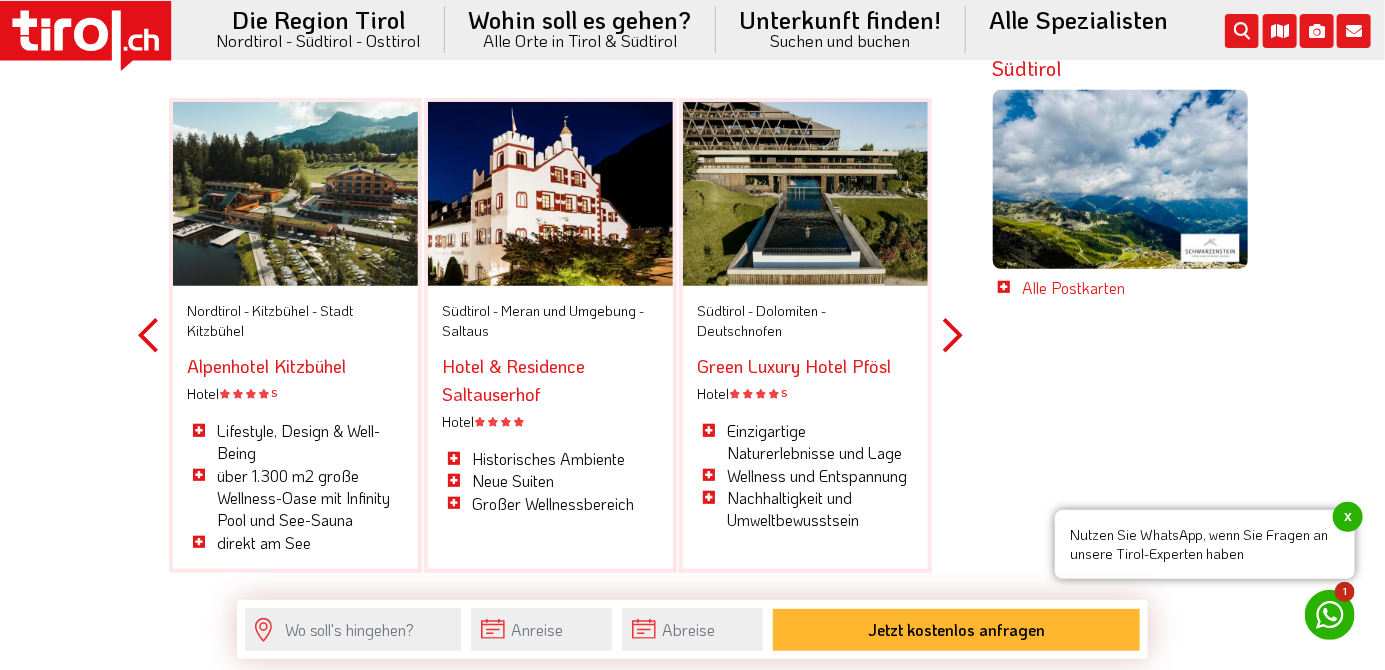 click on "Green Luxury Hotel Pfösl" at bounding box center [795, 366] 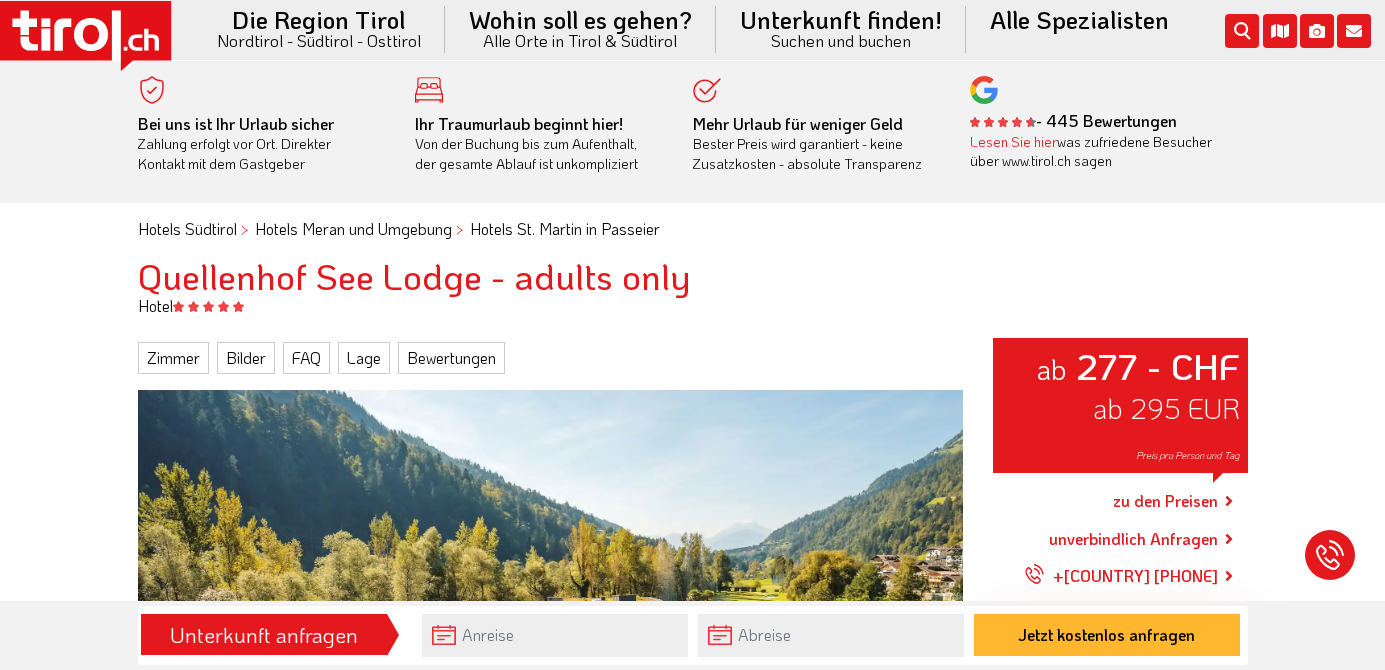scroll, scrollTop: 0, scrollLeft: 0, axis: both 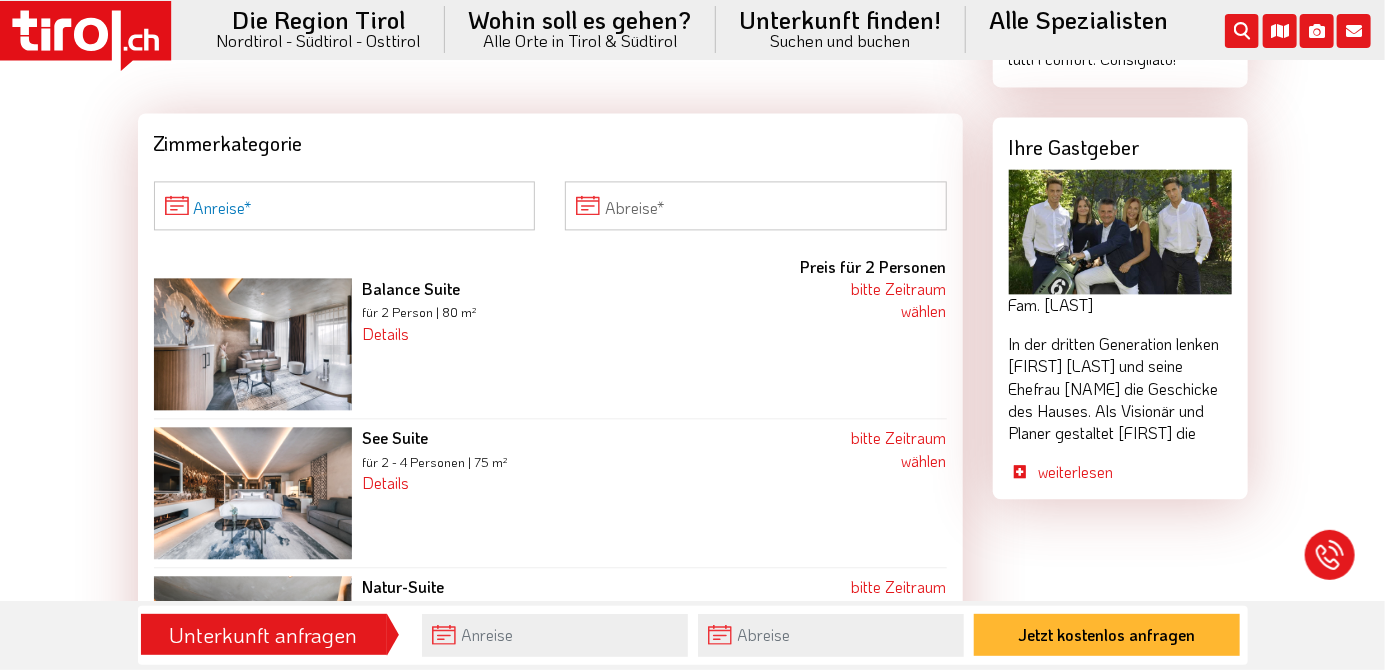 click on "Anreise" at bounding box center (345, 205) 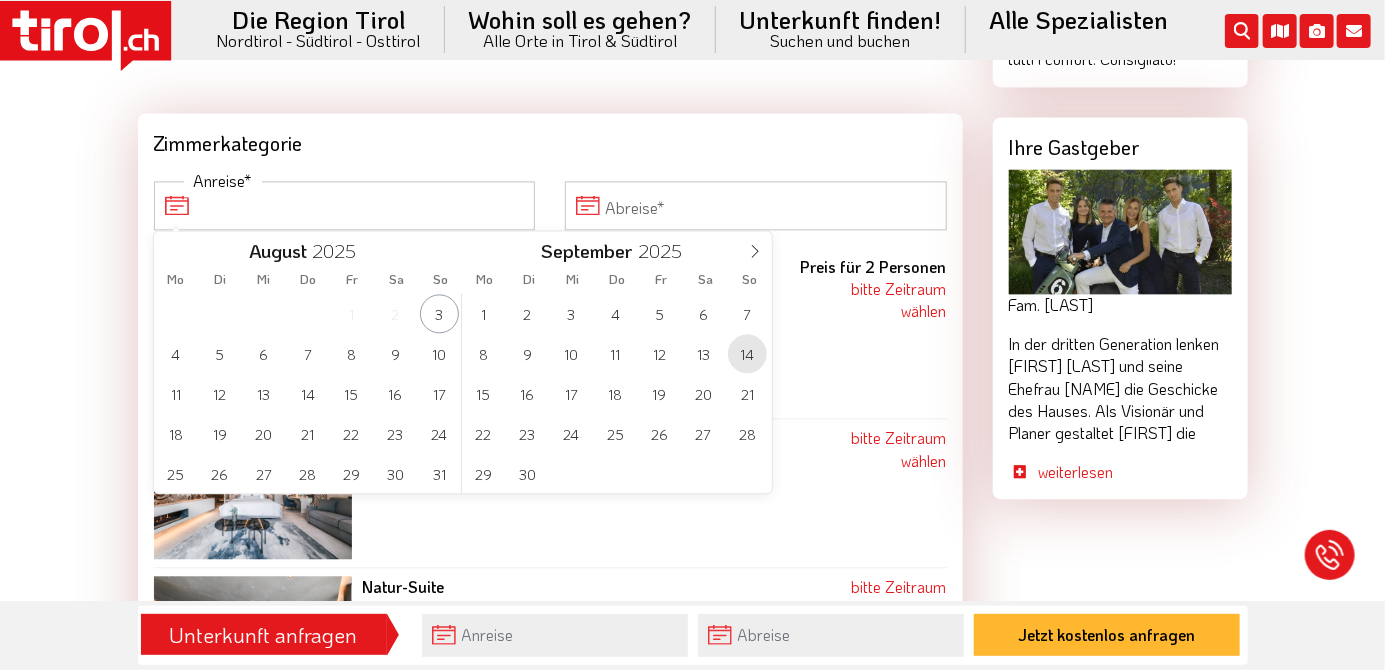 click on "14" at bounding box center (747, 353) 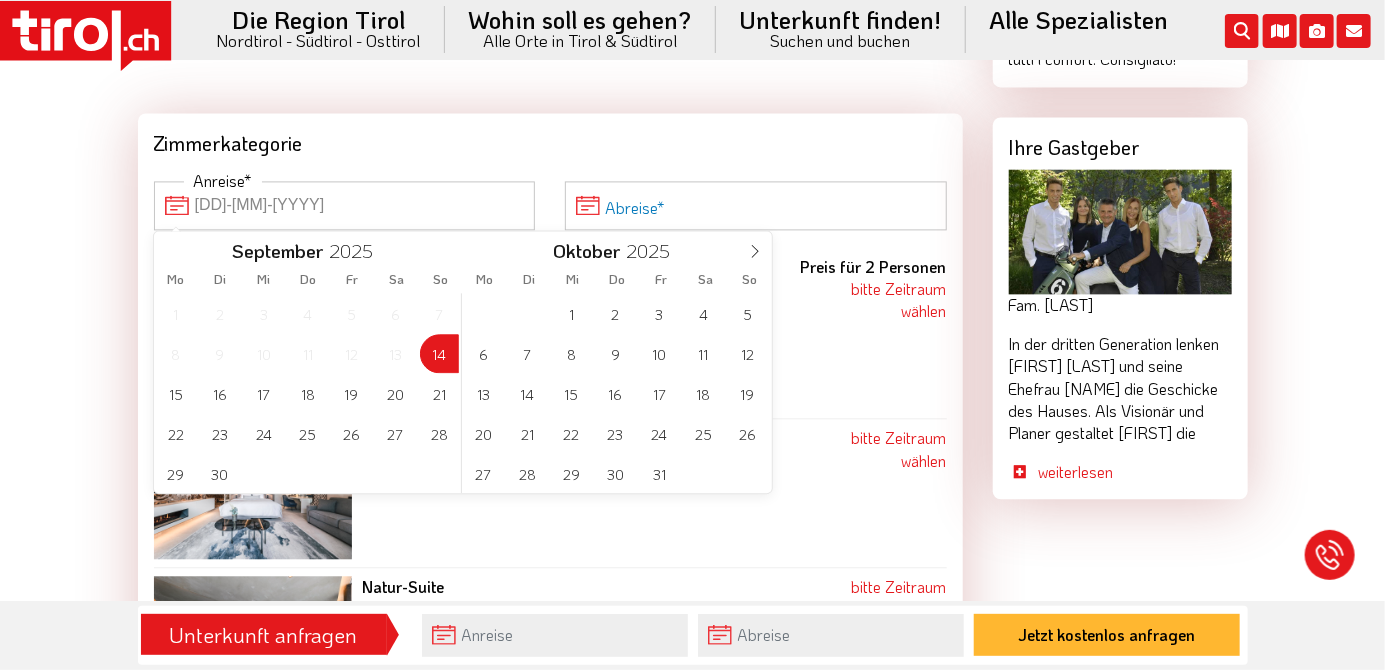 click on "Abreise" at bounding box center [756, 205] 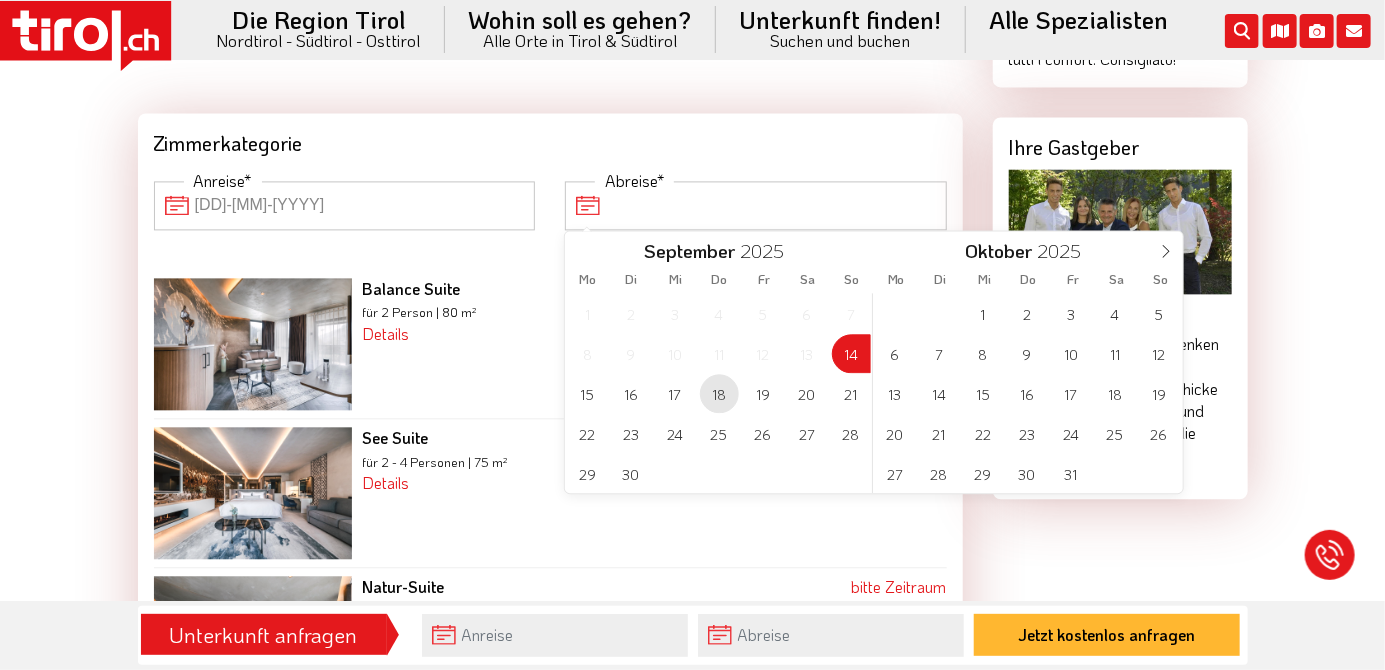 click on "18" at bounding box center [719, 393] 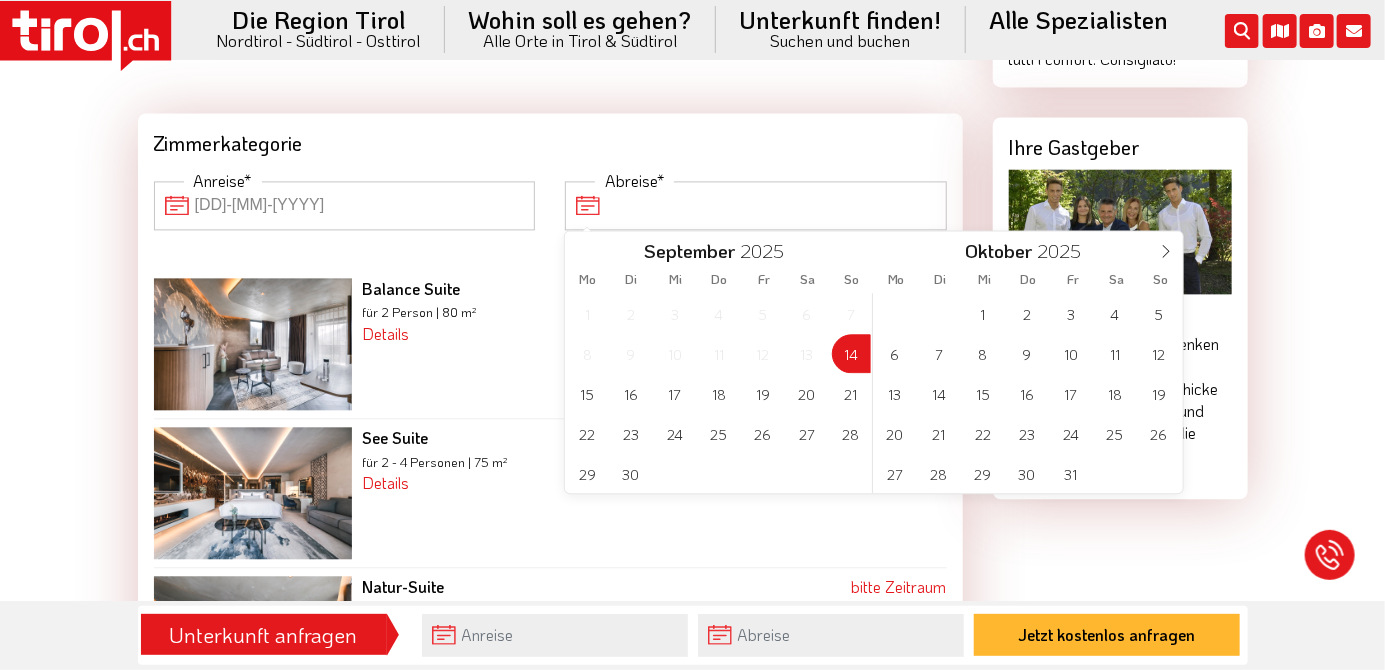 type on "14-09-2025" 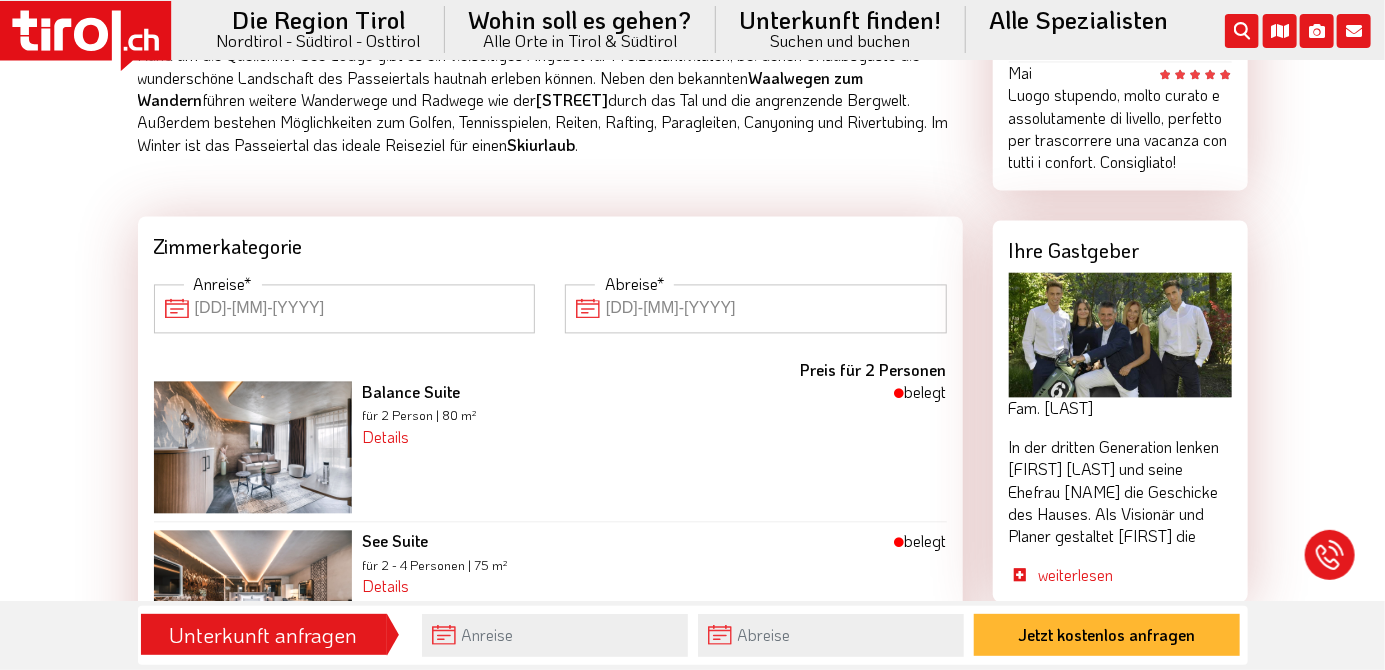 scroll, scrollTop: 1753, scrollLeft: 0, axis: vertical 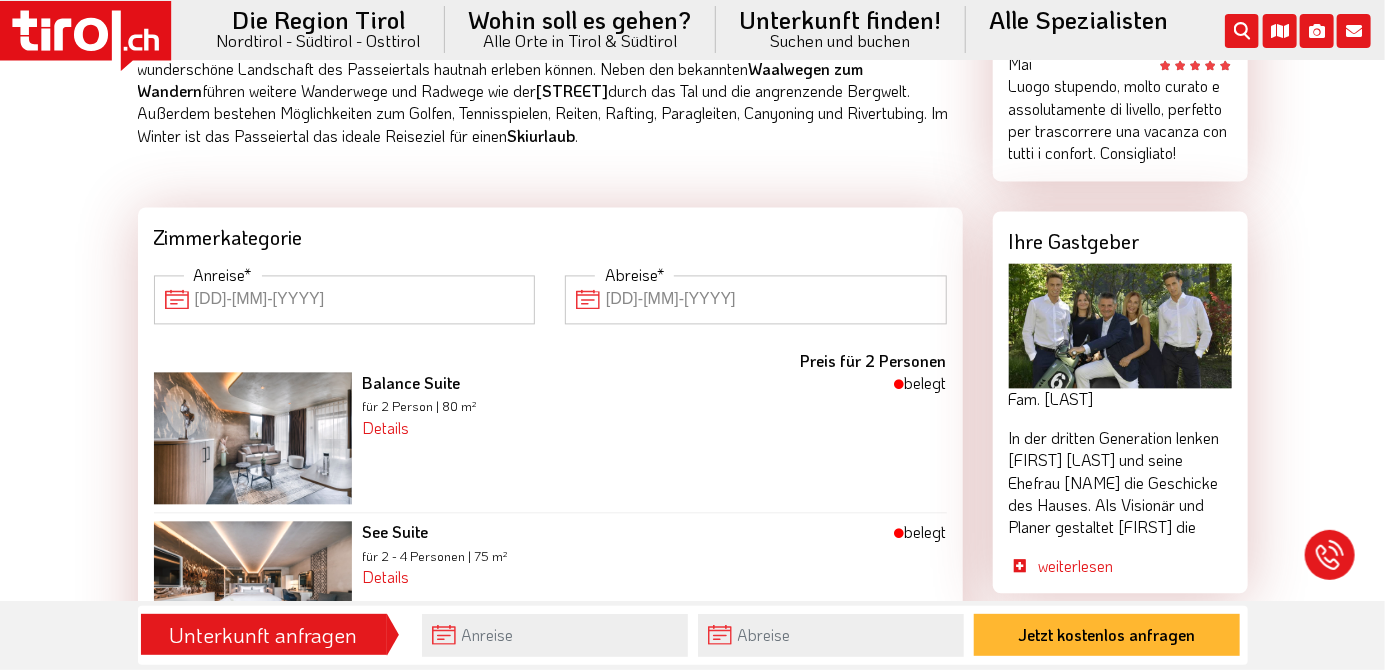click on "14-09-2025" at bounding box center (345, 299) 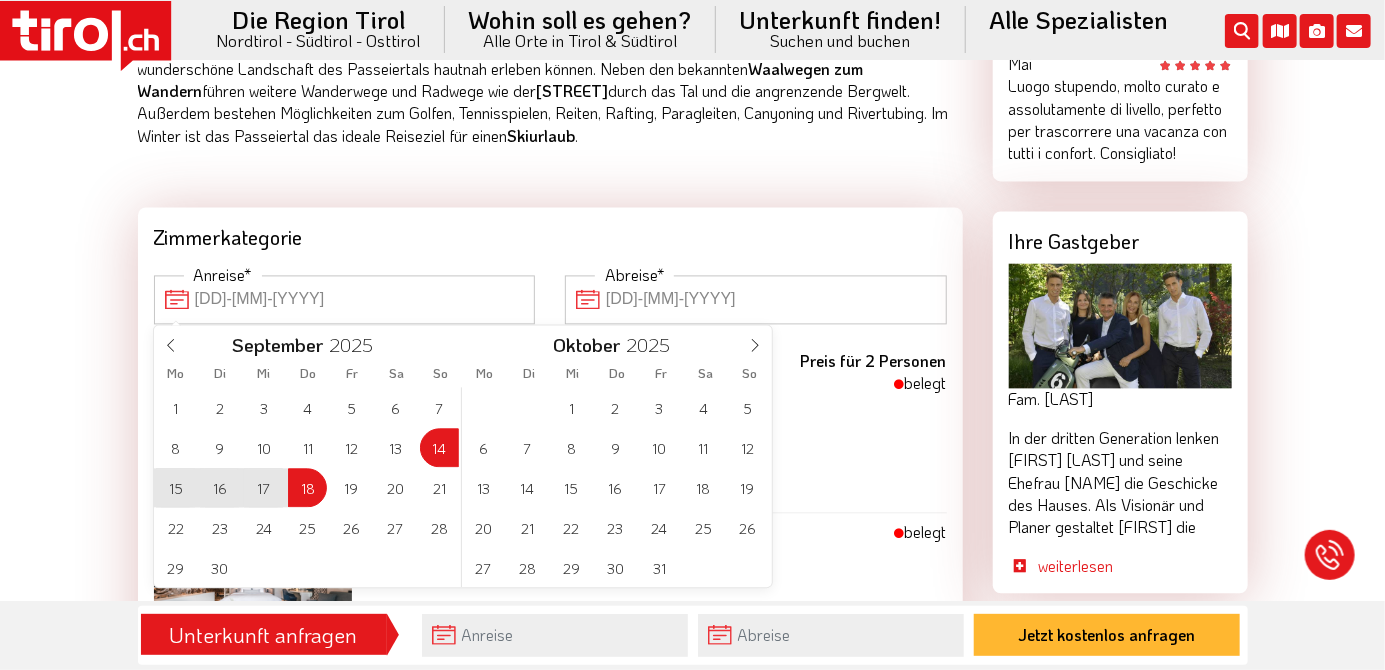 click on "15" at bounding box center (175, 487) 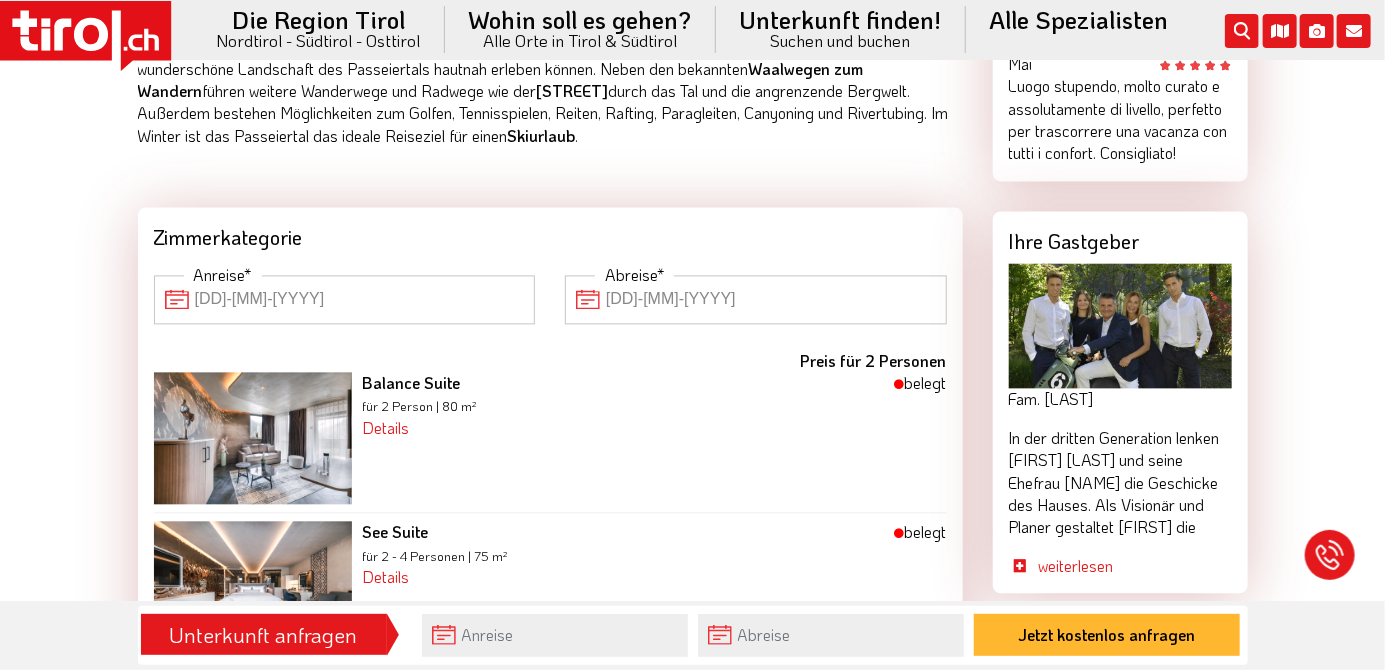 click on "[DATE]" at bounding box center (756, 299) 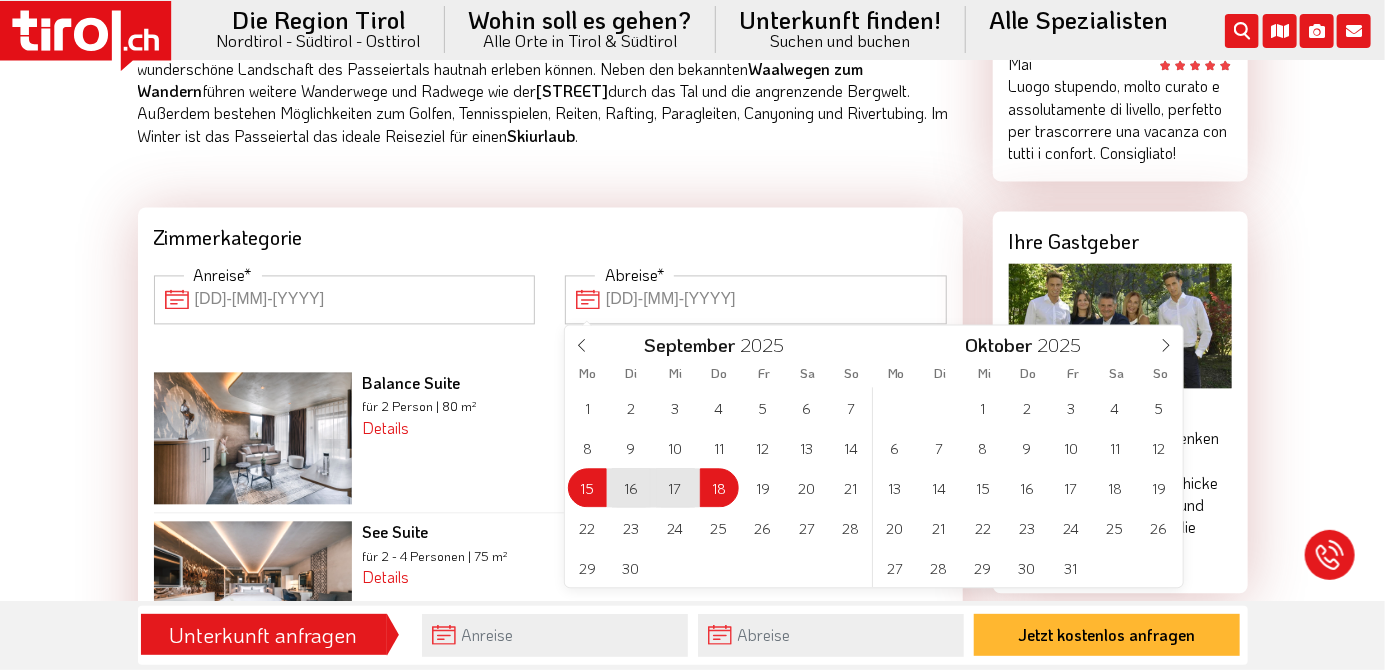 click on "17" at bounding box center [675, 487] 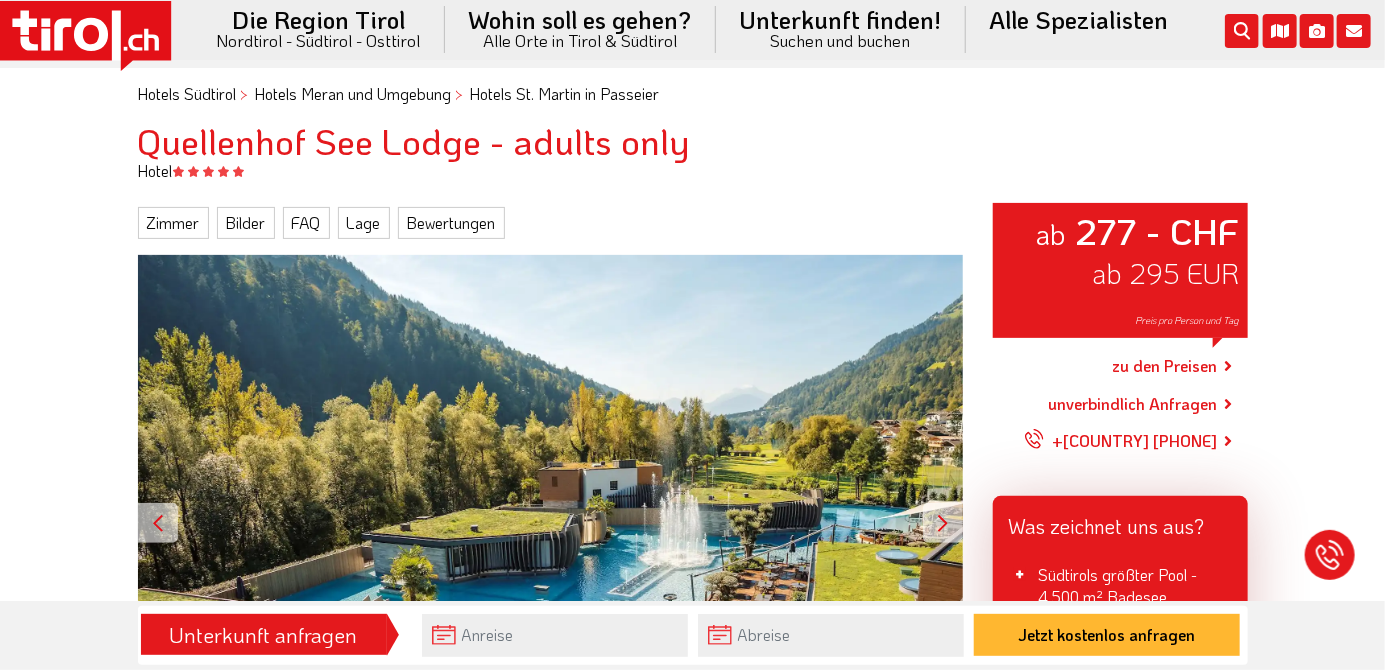 scroll, scrollTop: 0, scrollLeft: 0, axis: both 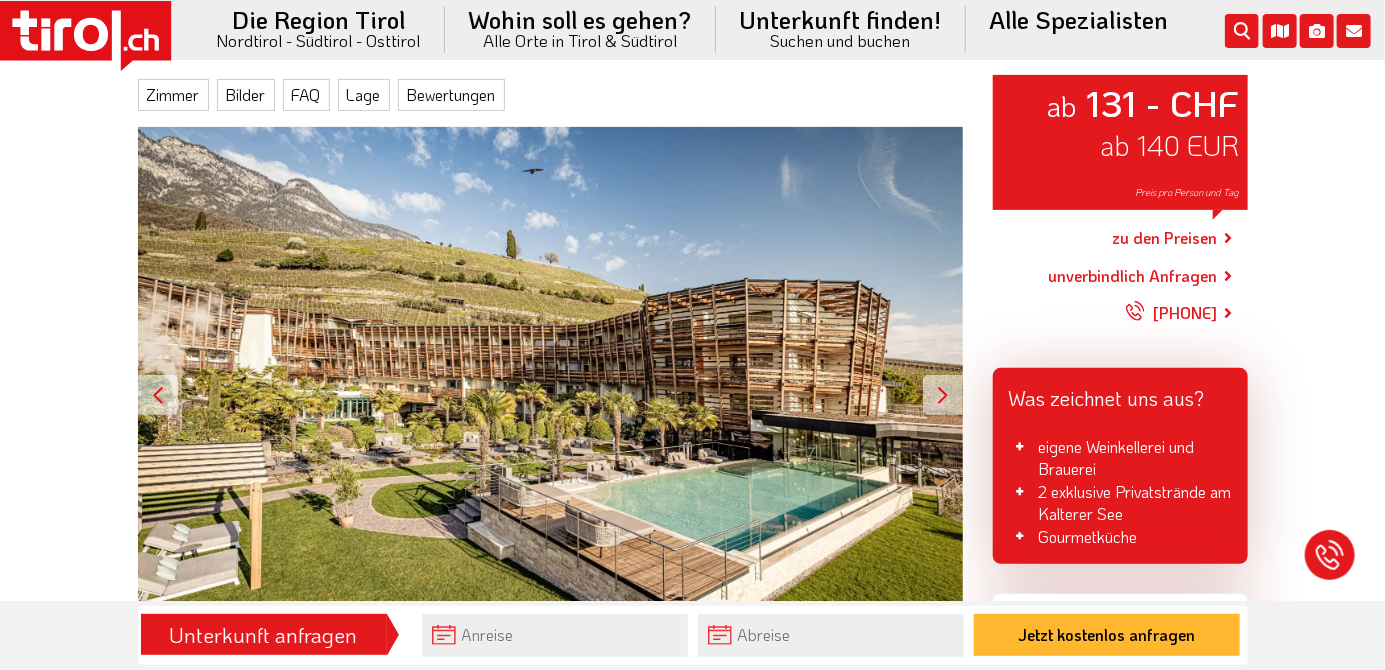 click at bounding box center (943, 395) 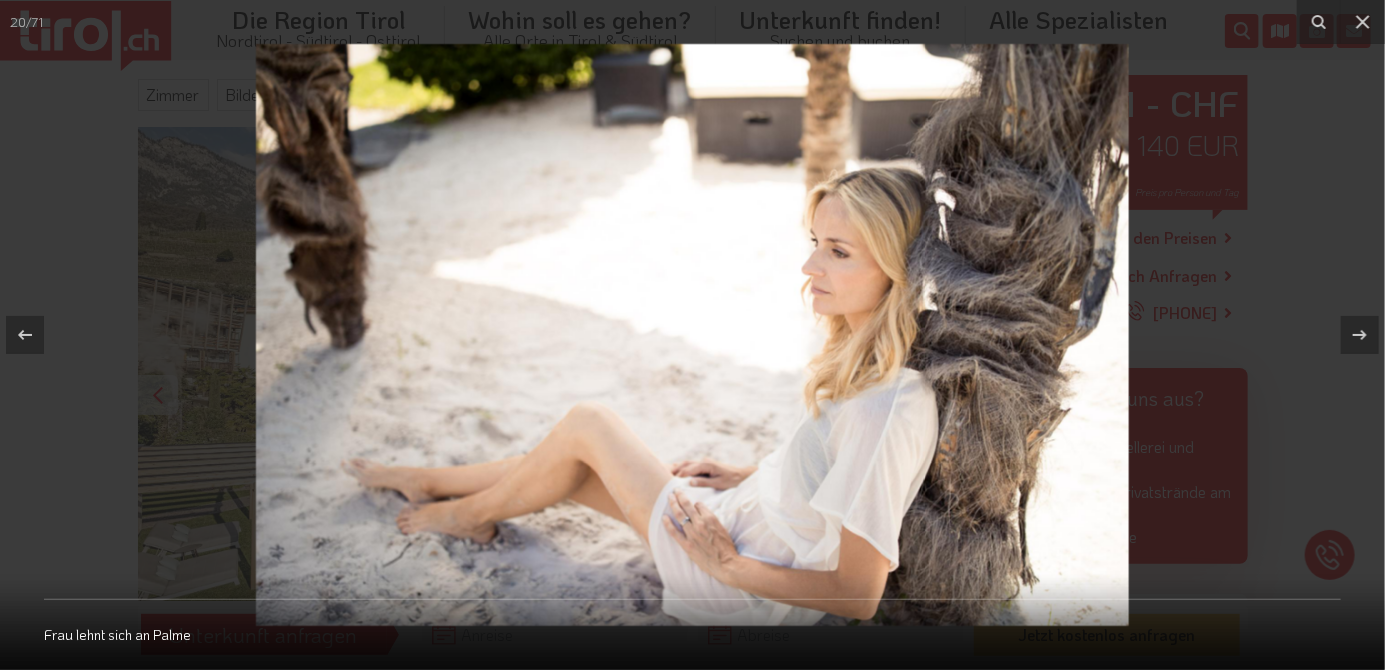 click at bounding box center (1363, 22) 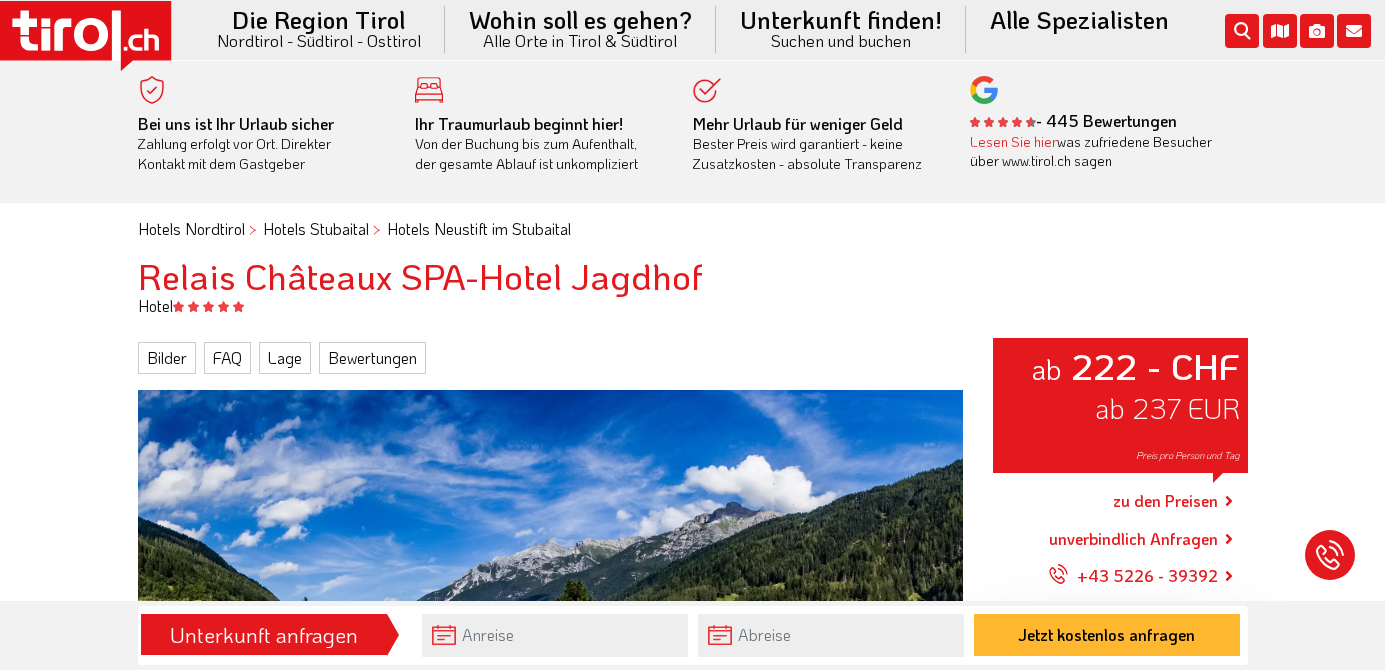 scroll, scrollTop: 0, scrollLeft: 0, axis: both 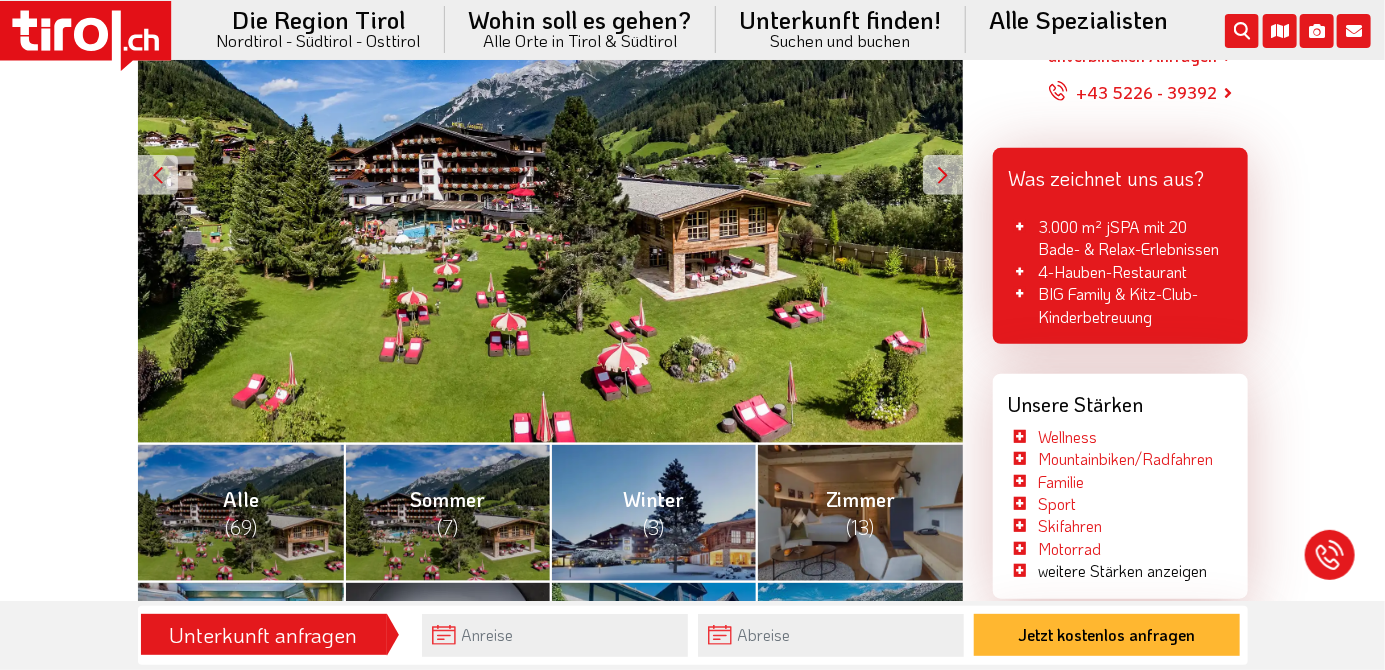 click at bounding box center [943, 175] 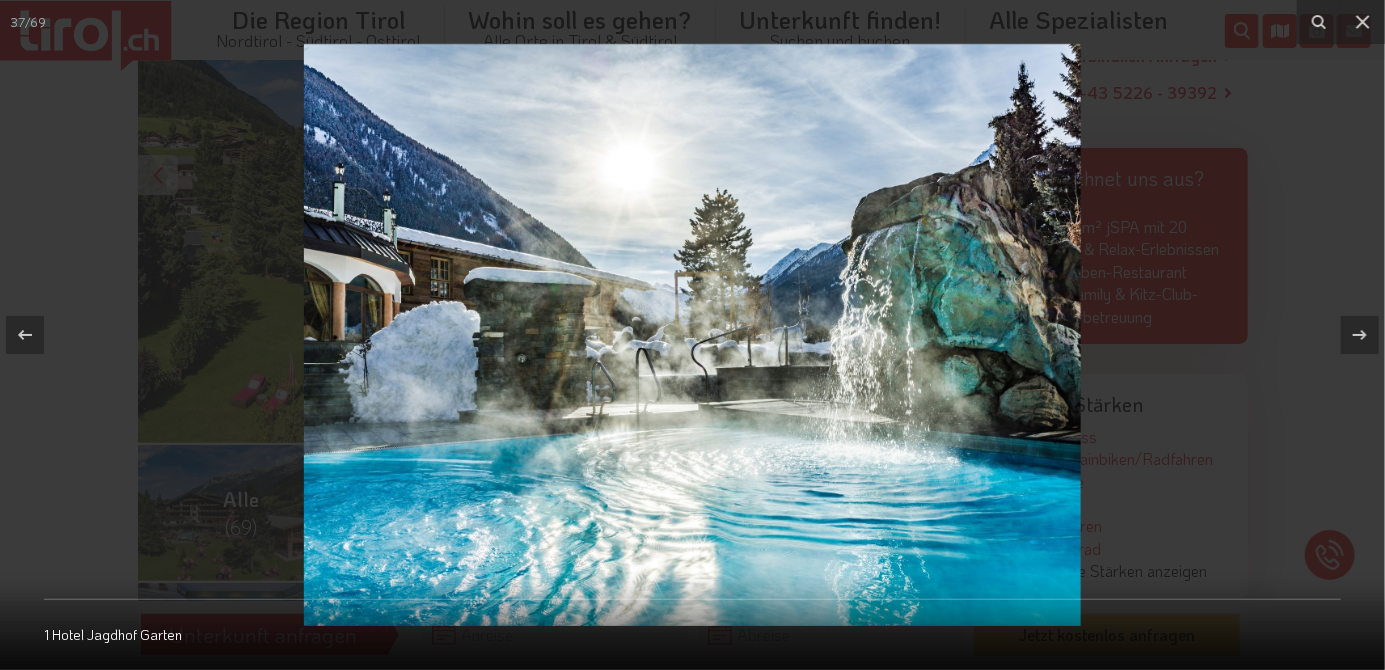 click at bounding box center (1363, 22) 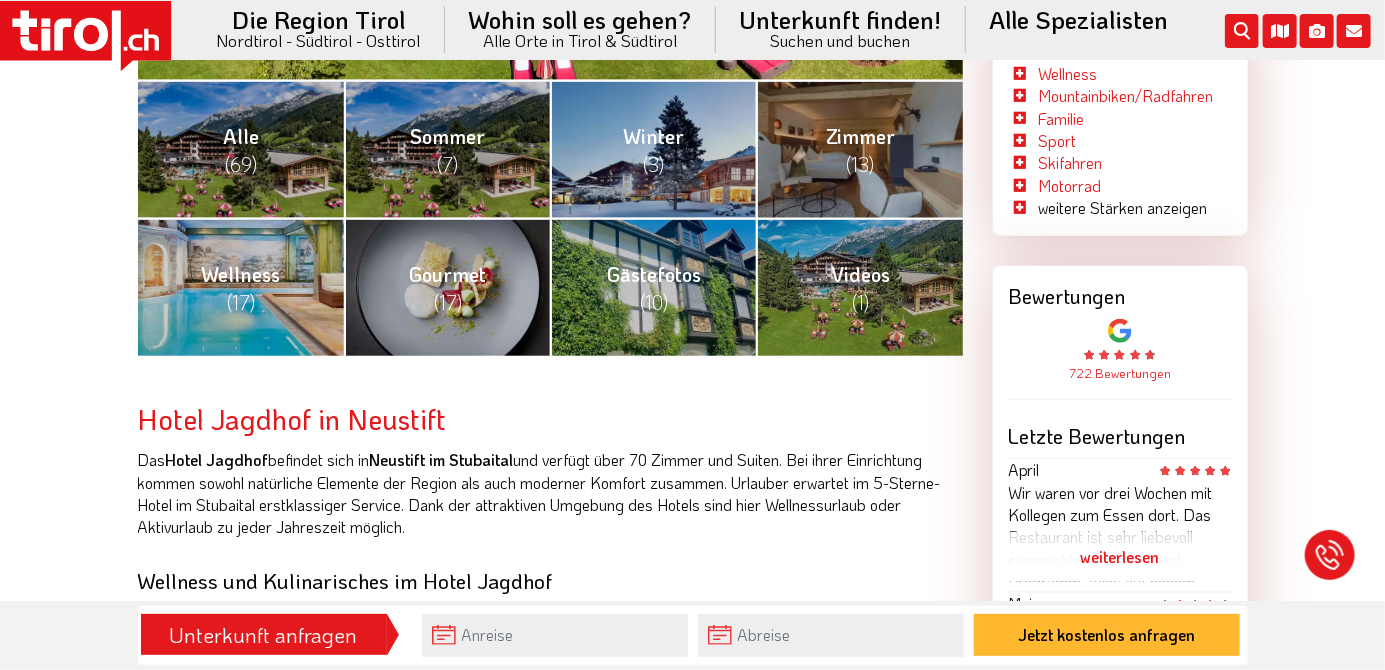 scroll, scrollTop: 879, scrollLeft: 0, axis: vertical 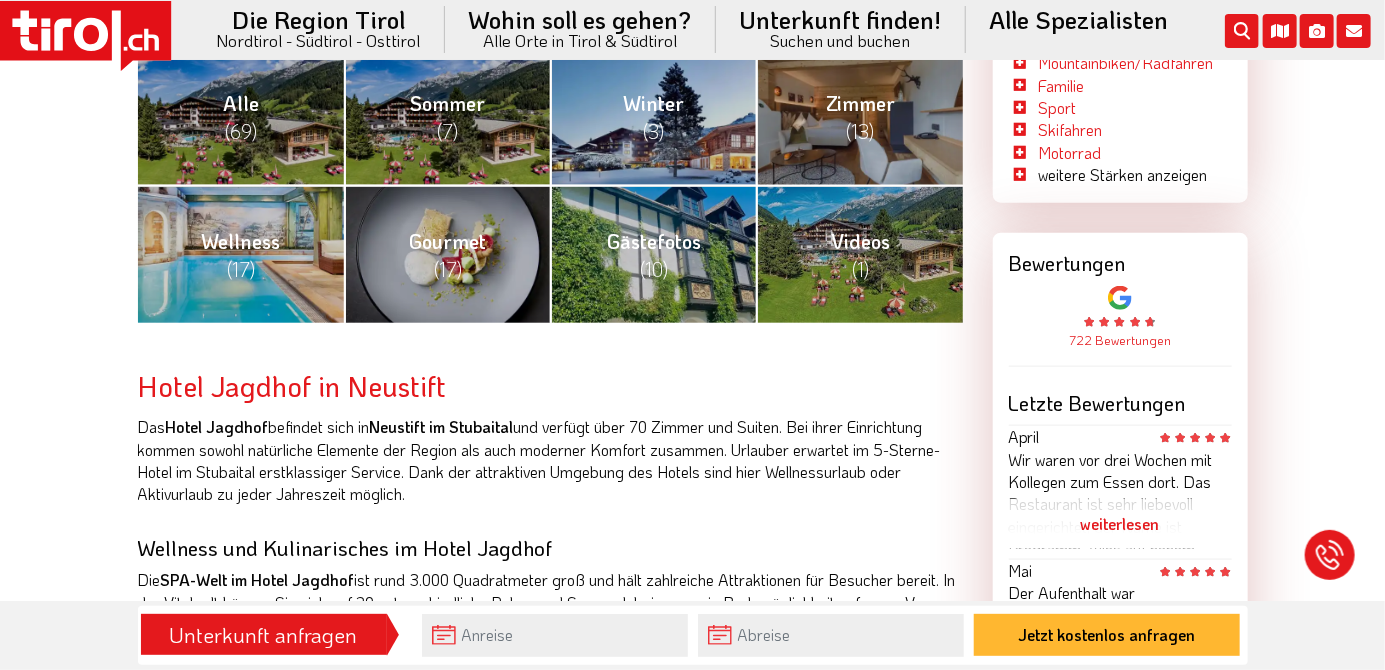 click on "Zimmer   (13)" at bounding box center (859, 116) 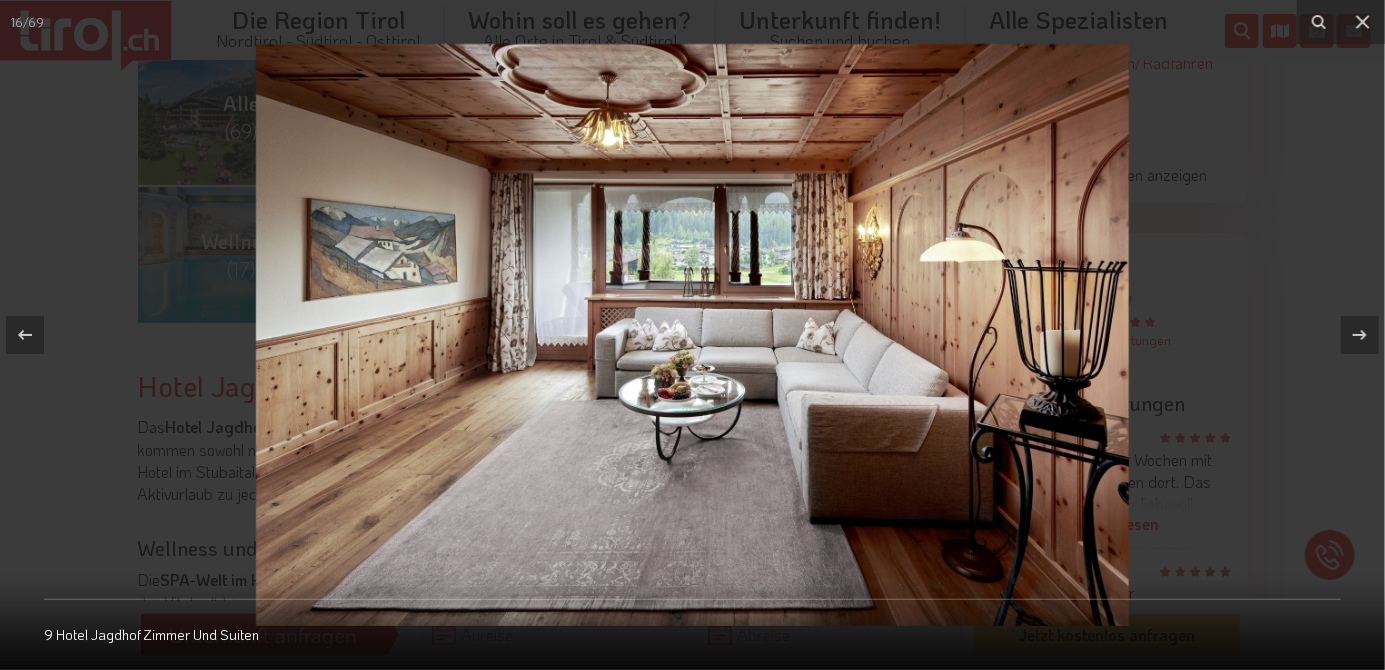 click 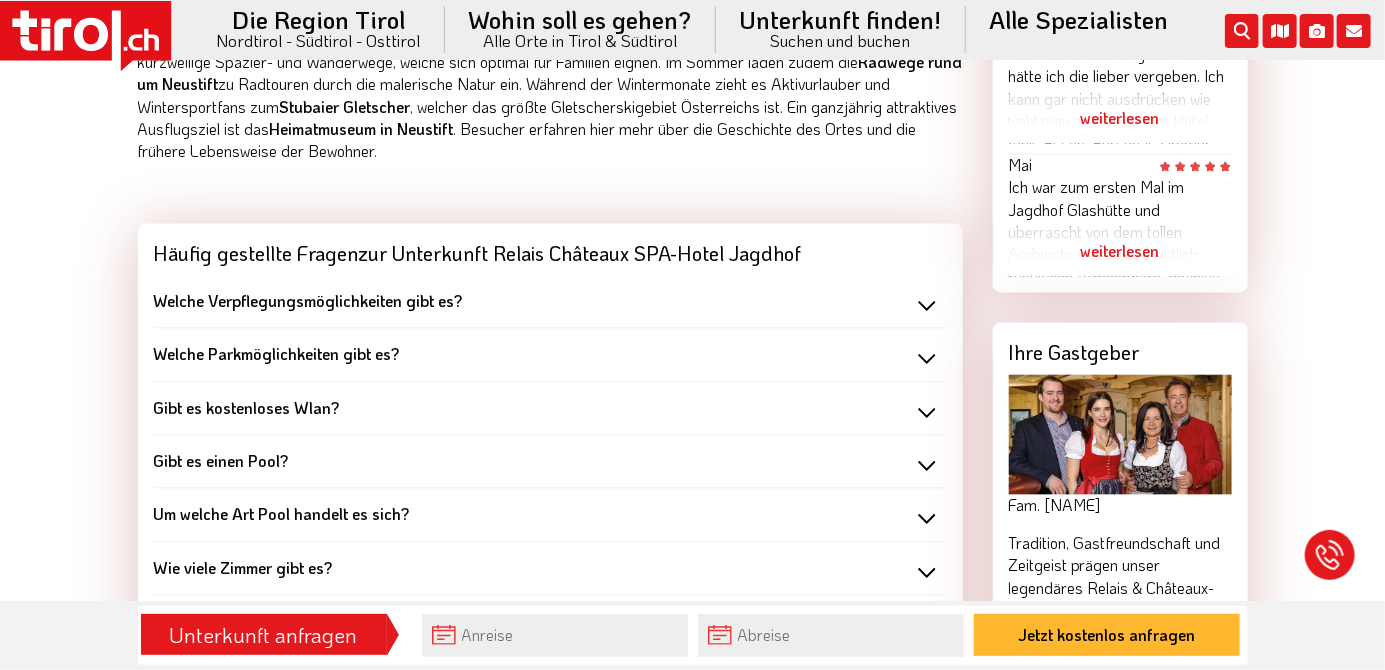 scroll, scrollTop: 1699, scrollLeft: 0, axis: vertical 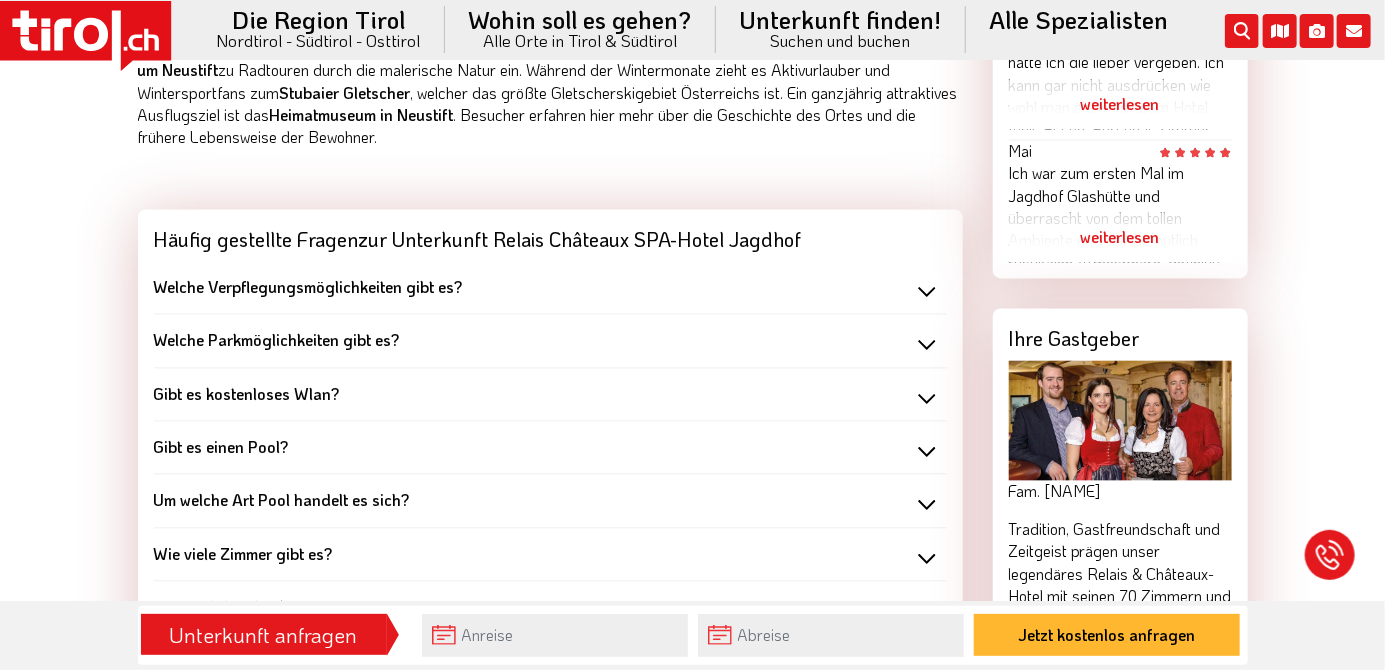 click on "Welche Verpflegungsmöglichkeiten gibt es?" at bounding box center [550, 287] 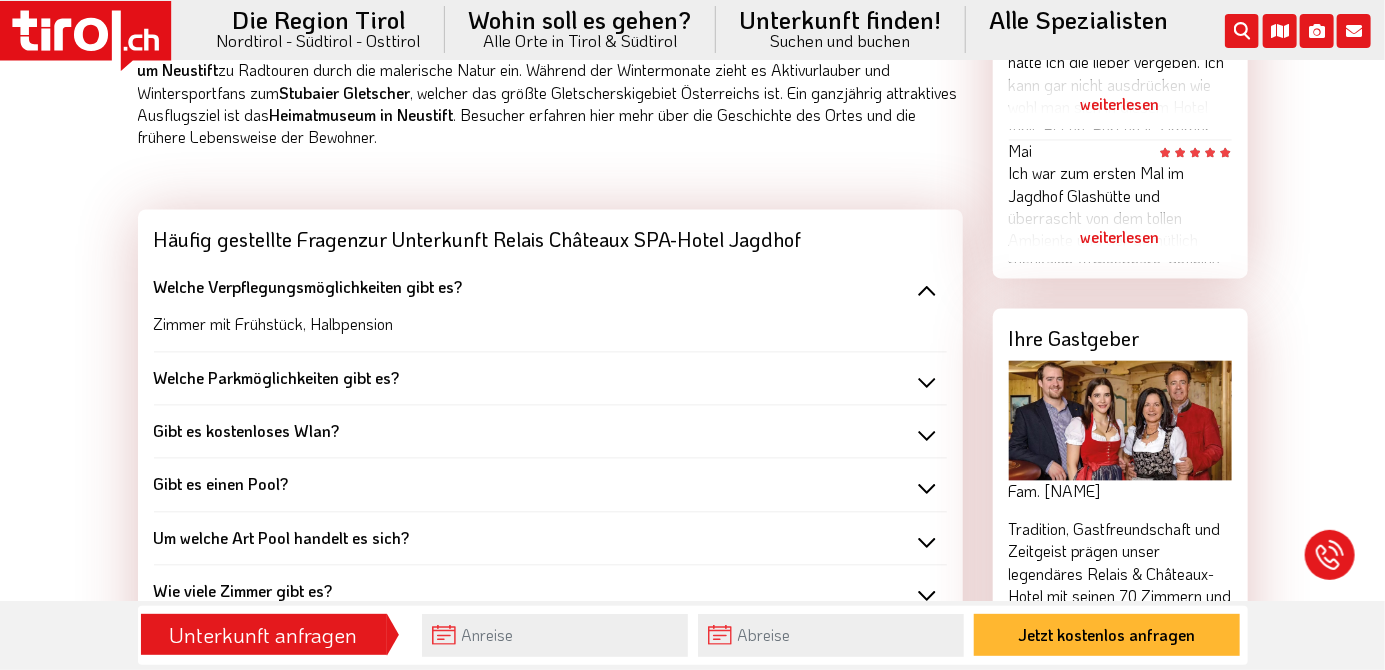 click on "Welche Parkmöglichkeiten gibt es?" at bounding box center [550, 378] 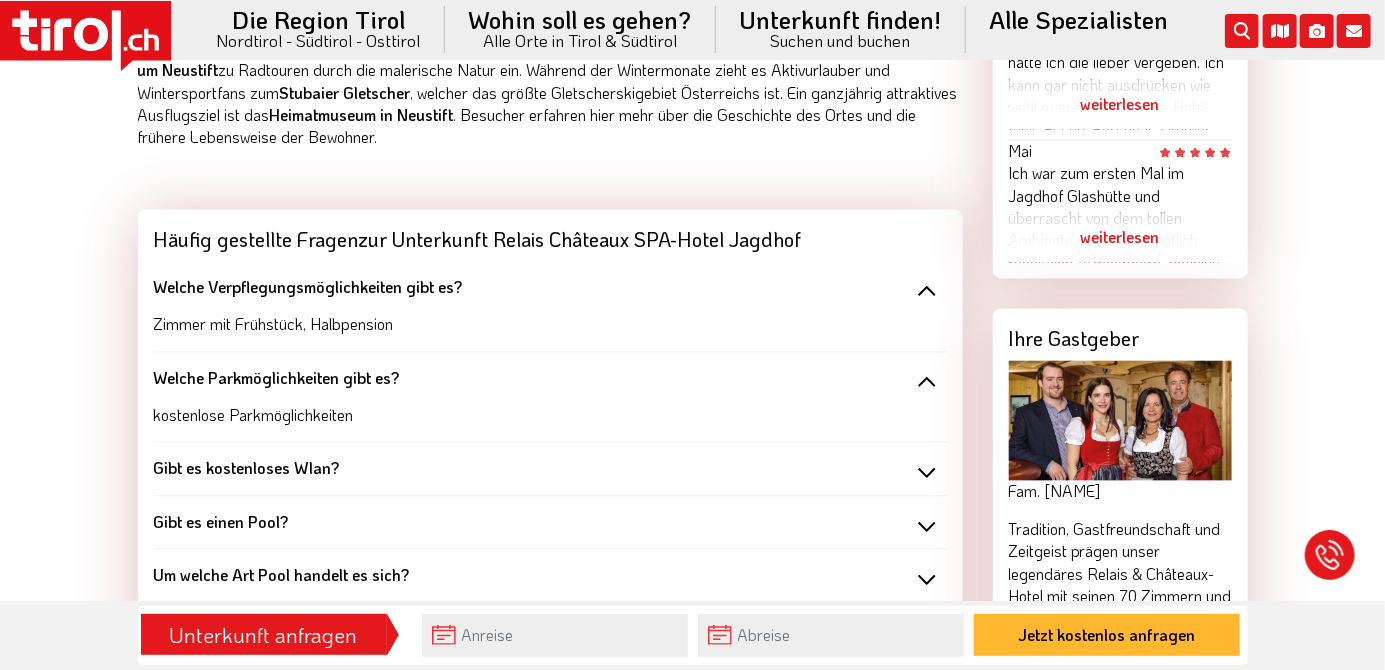 click on "Gibt es kostenloses Wlan?" at bounding box center (550, 468) 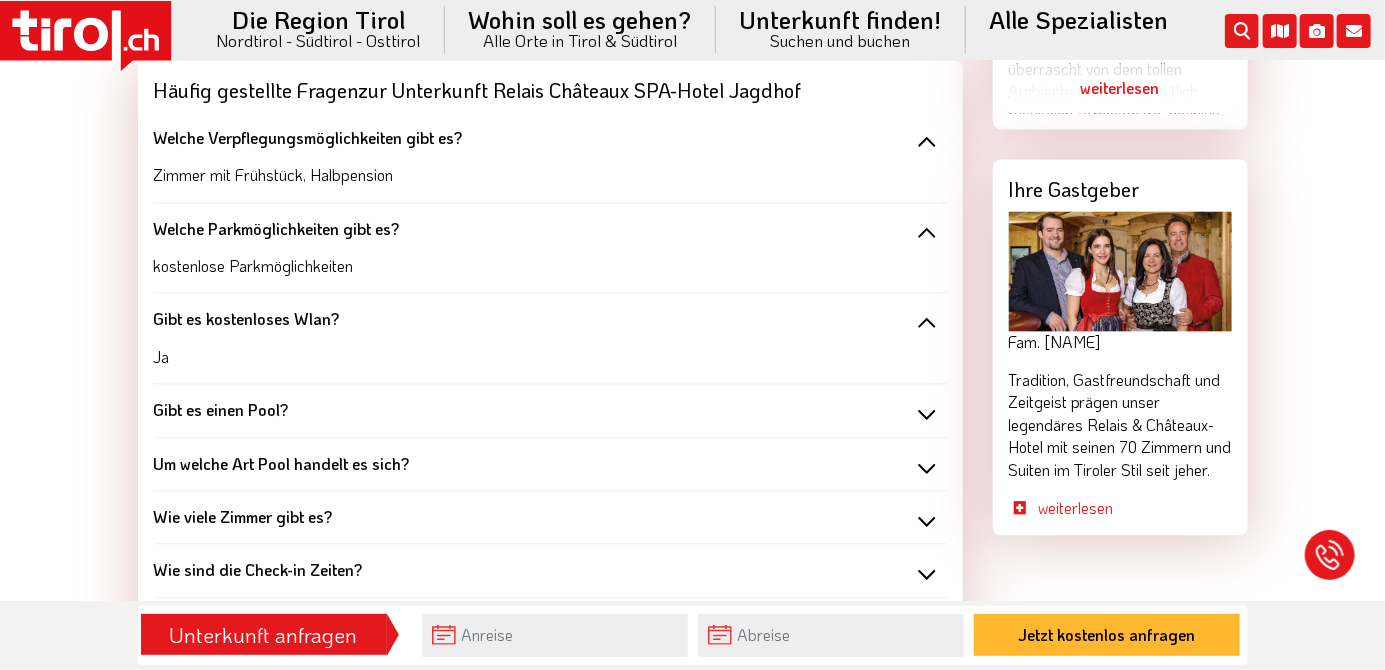 scroll, scrollTop: 1850, scrollLeft: 0, axis: vertical 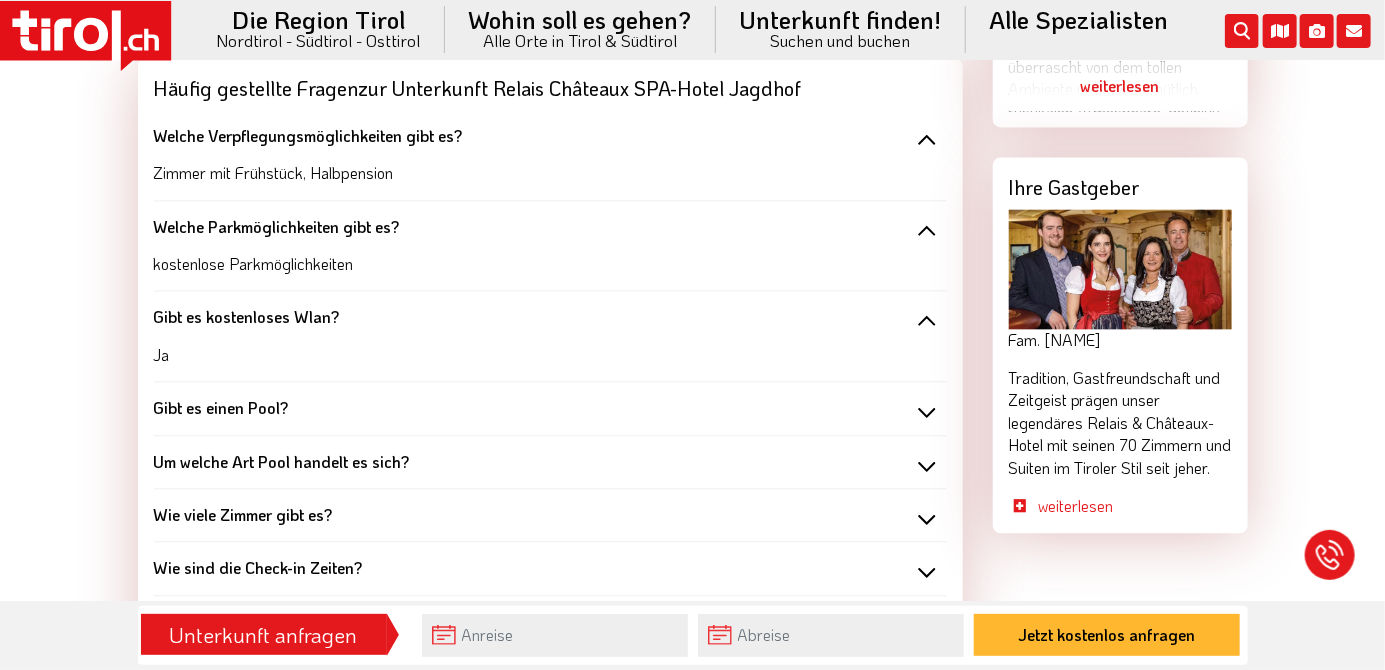click on "Gibt es einen Pool?" at bounding box center [550, 408] 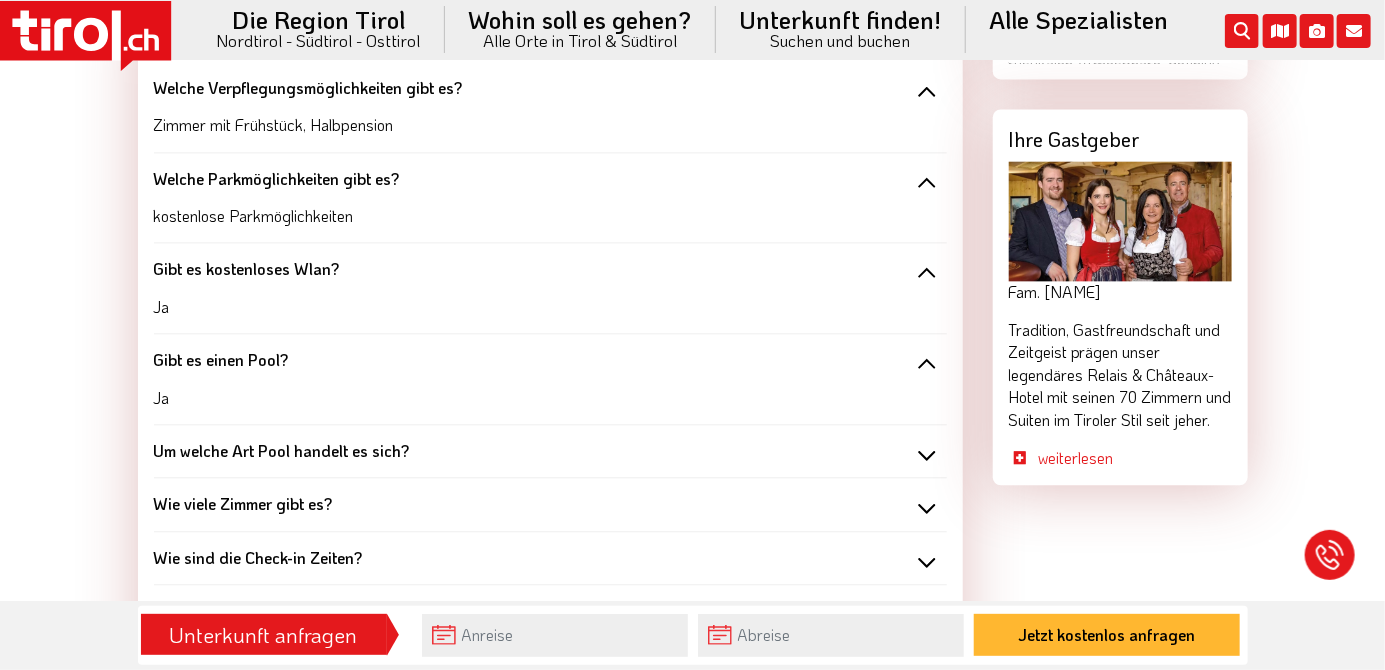 scroll, scrollTop: 1899, scrollLeft: 0, axis: vertical 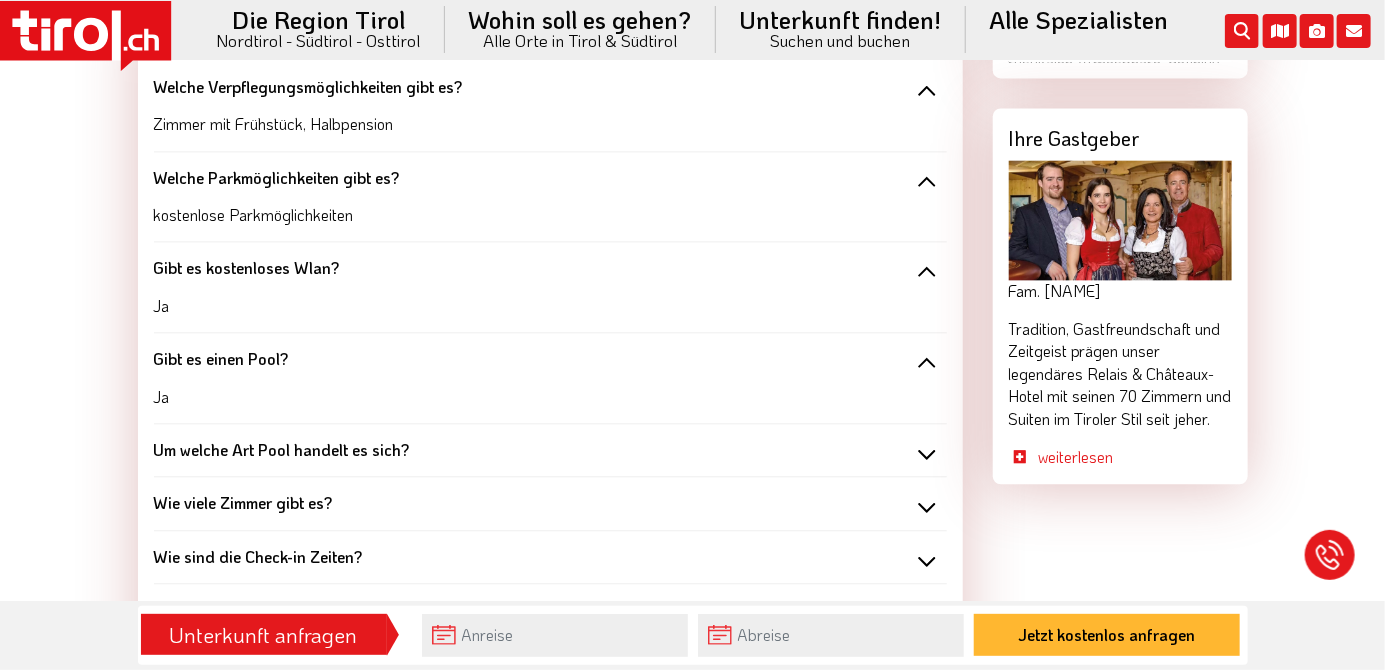 click on "Um welche Art Pool handelt es sich?" at bounding box center [550, 450] 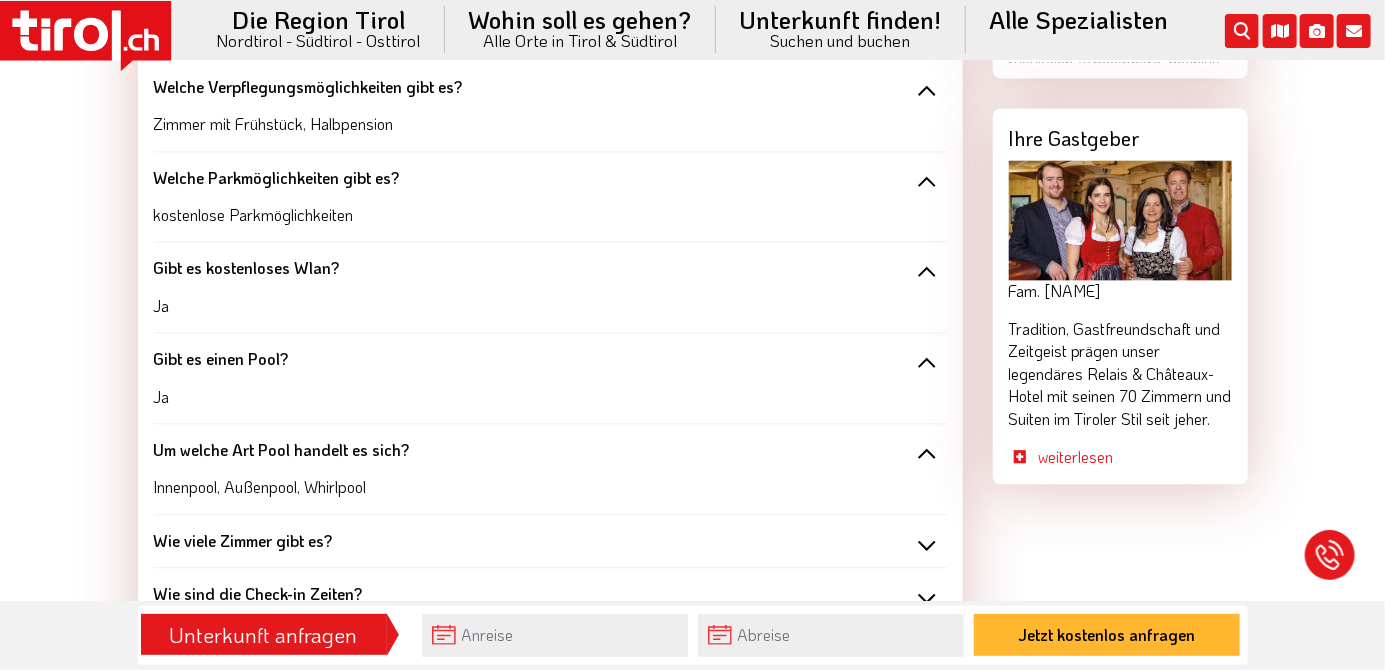 click on "Wie viele Zimmer gibt es?" at bounding box center (550, 541) 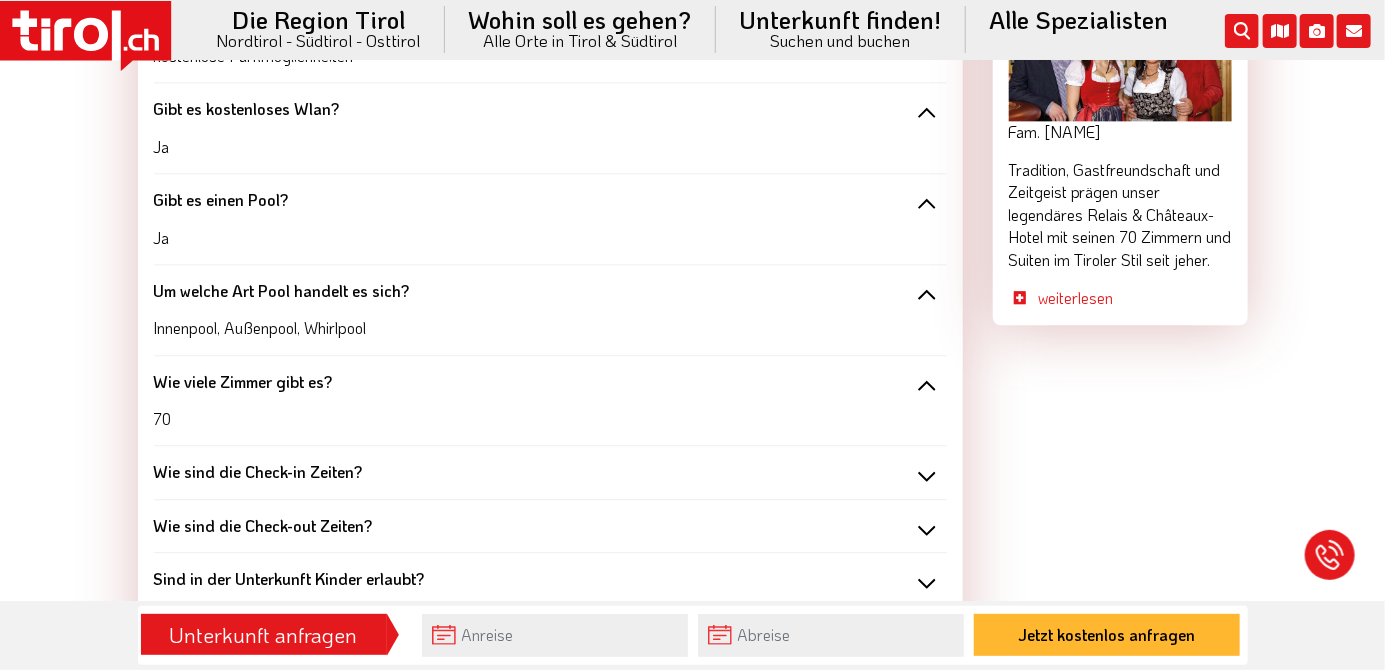 scroll, scrollTop: 2081, scrollLeft: 0, axis: vertical 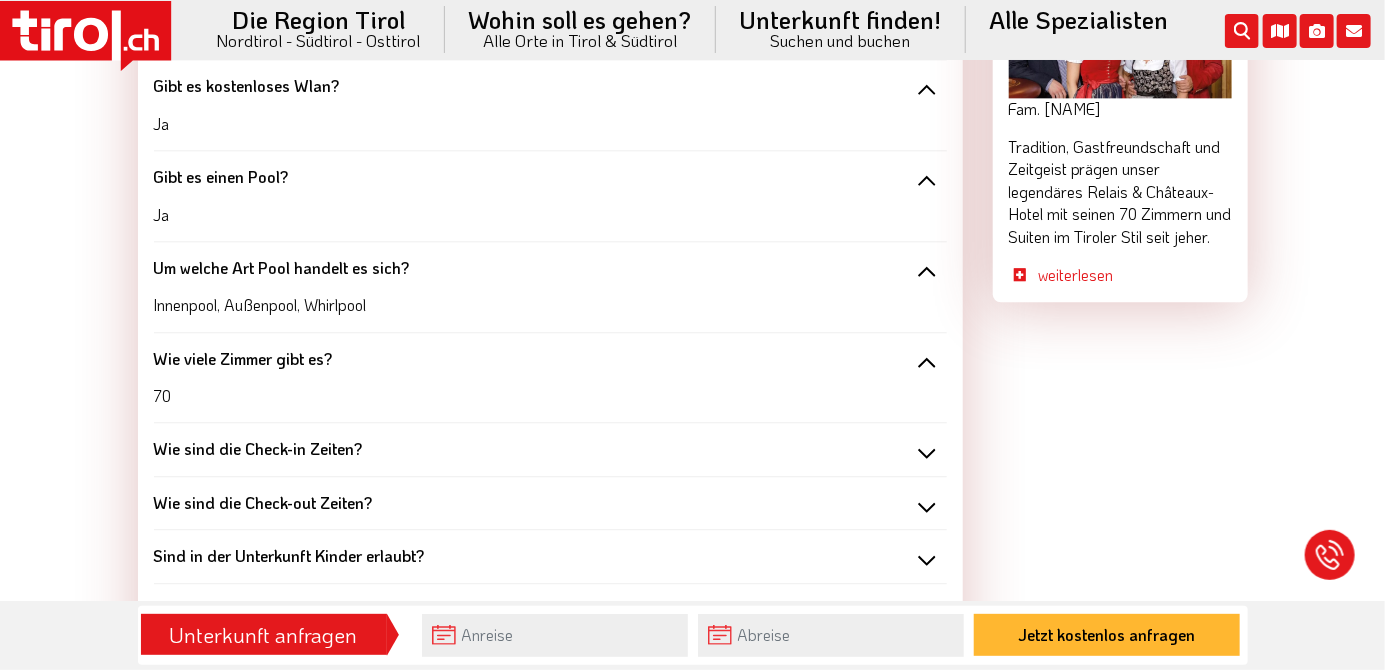 click on "Wie sind die Check-in Zeiten?" at bounding box center [550, 449] 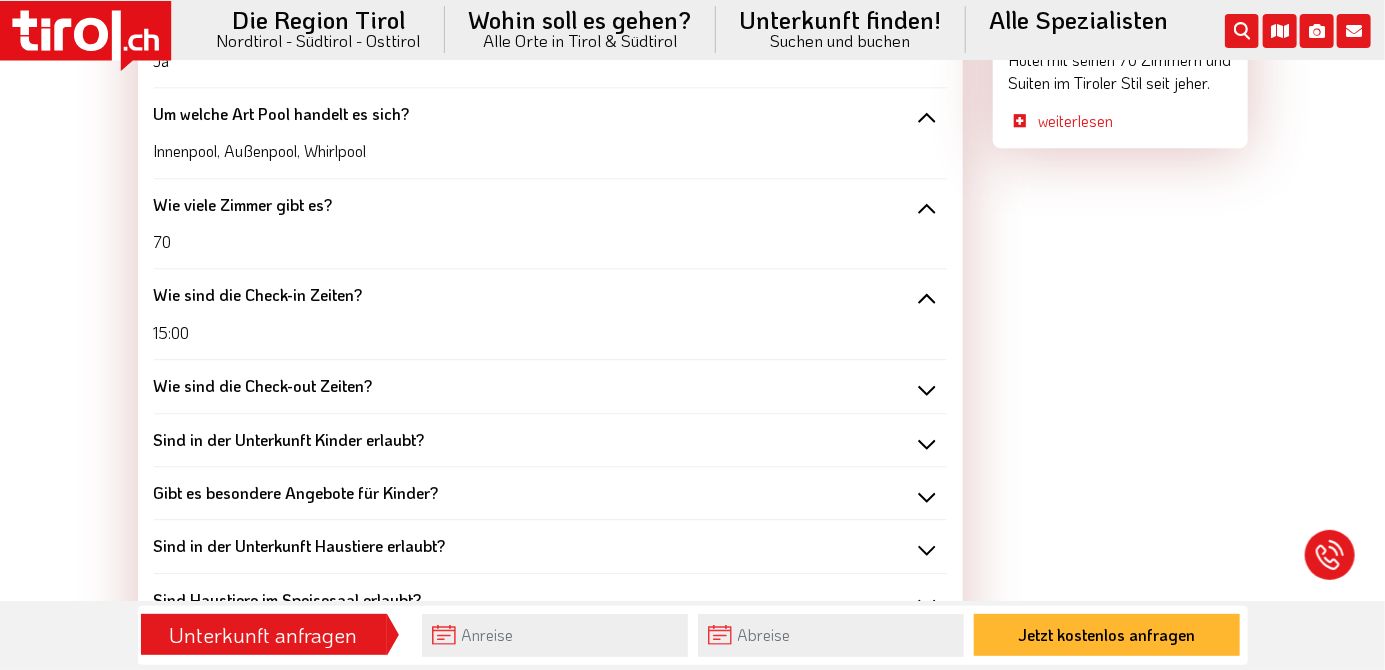 scroll, scrollTop: 2241, scrollLeft: 0, axis: vertical 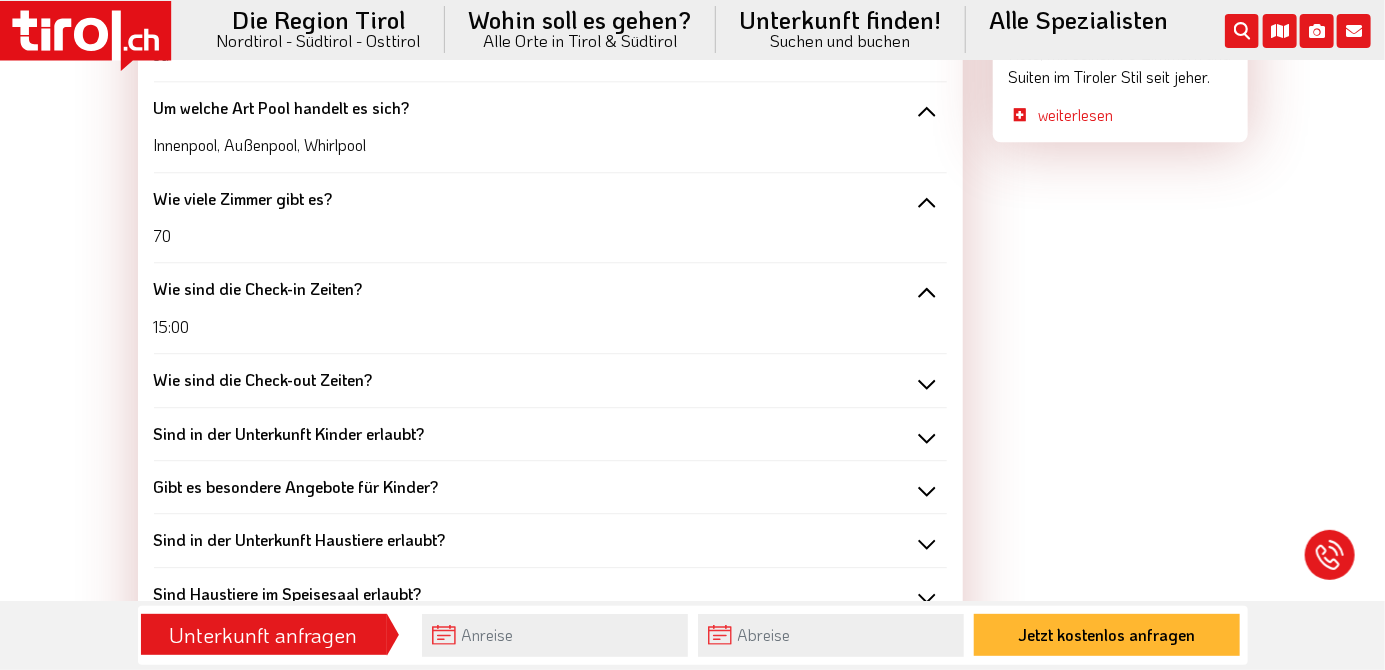 click on "Wie sind die Check-out Zeiten?" at bounding box center (550, 380) 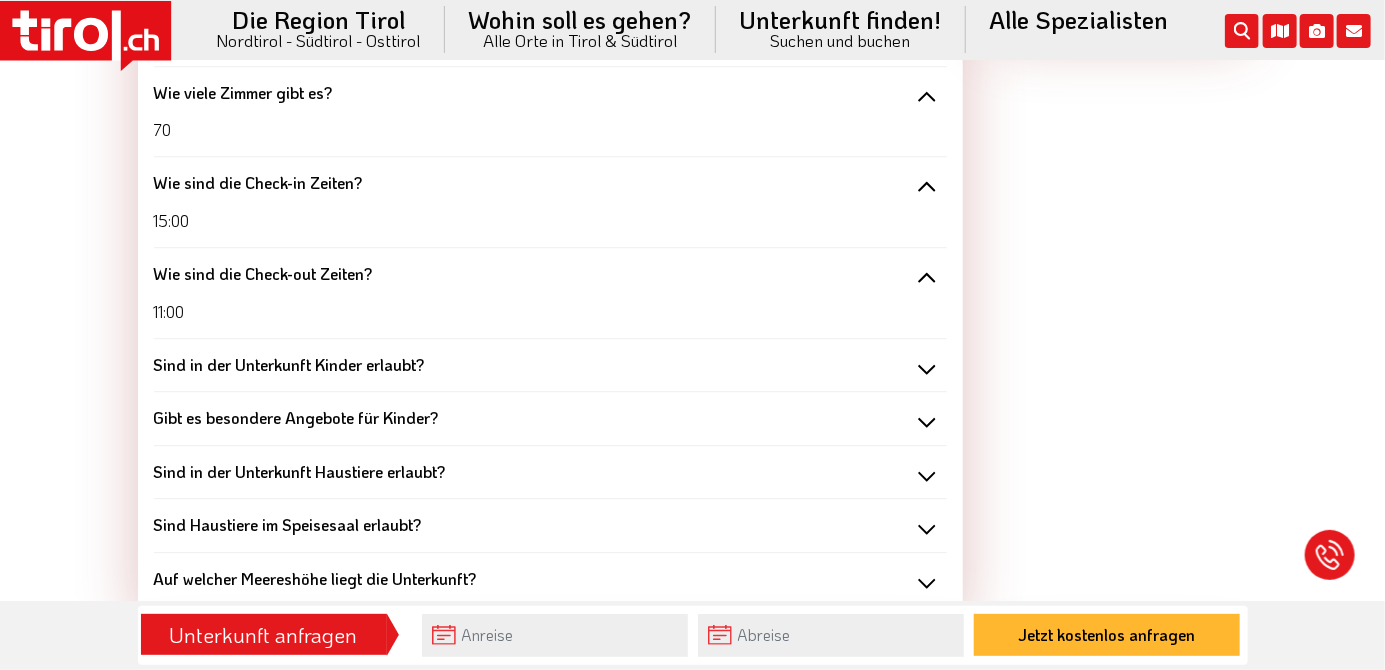 scroll, scrollTop: 2352, scrollLeft: 0, axis: vertical 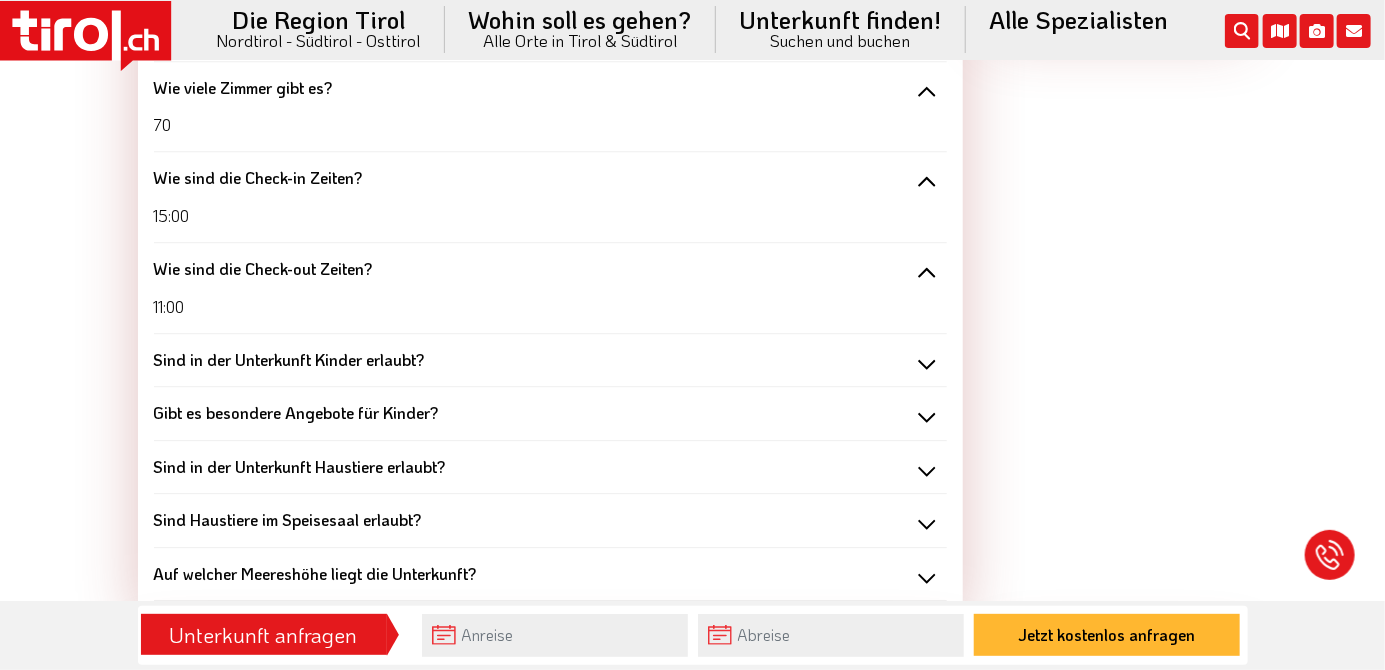 click on "Sind in der Unterkunft Kinder erlaubt?" at bounding box center (550, 360) 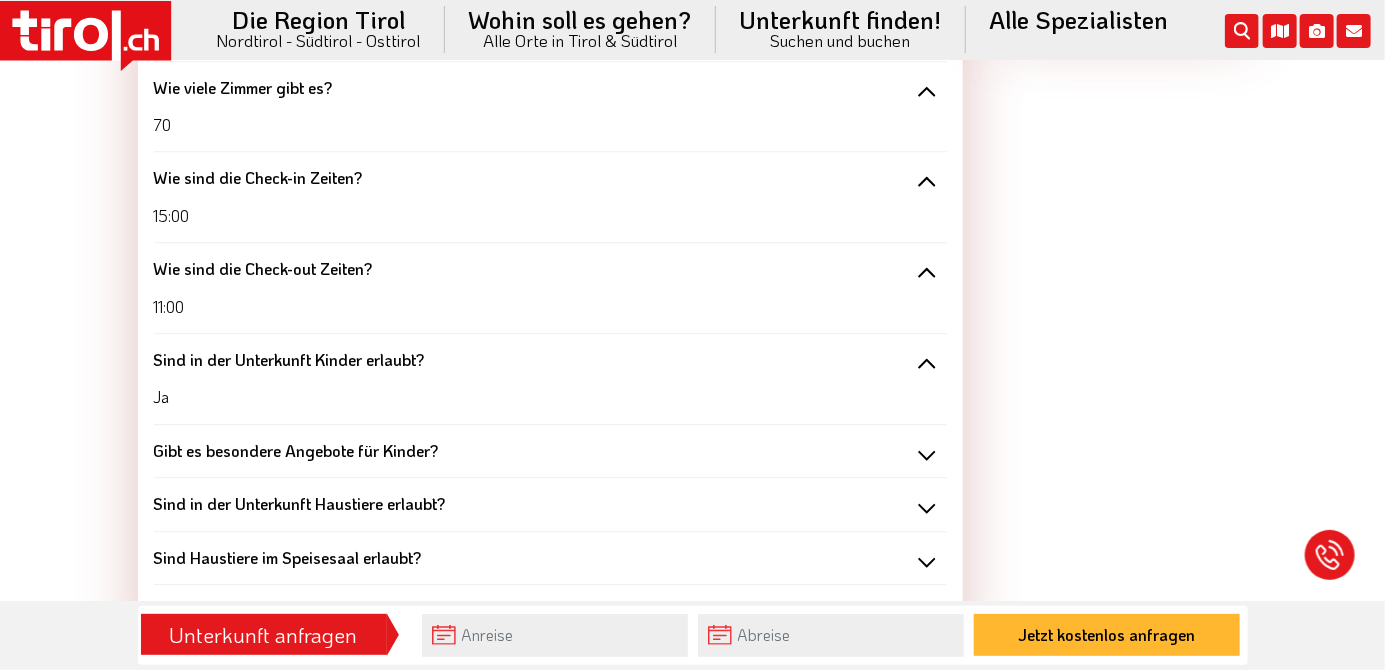 click on "Gibt es besondere Angebote für Kinder?" at bounding box center (550, 451) 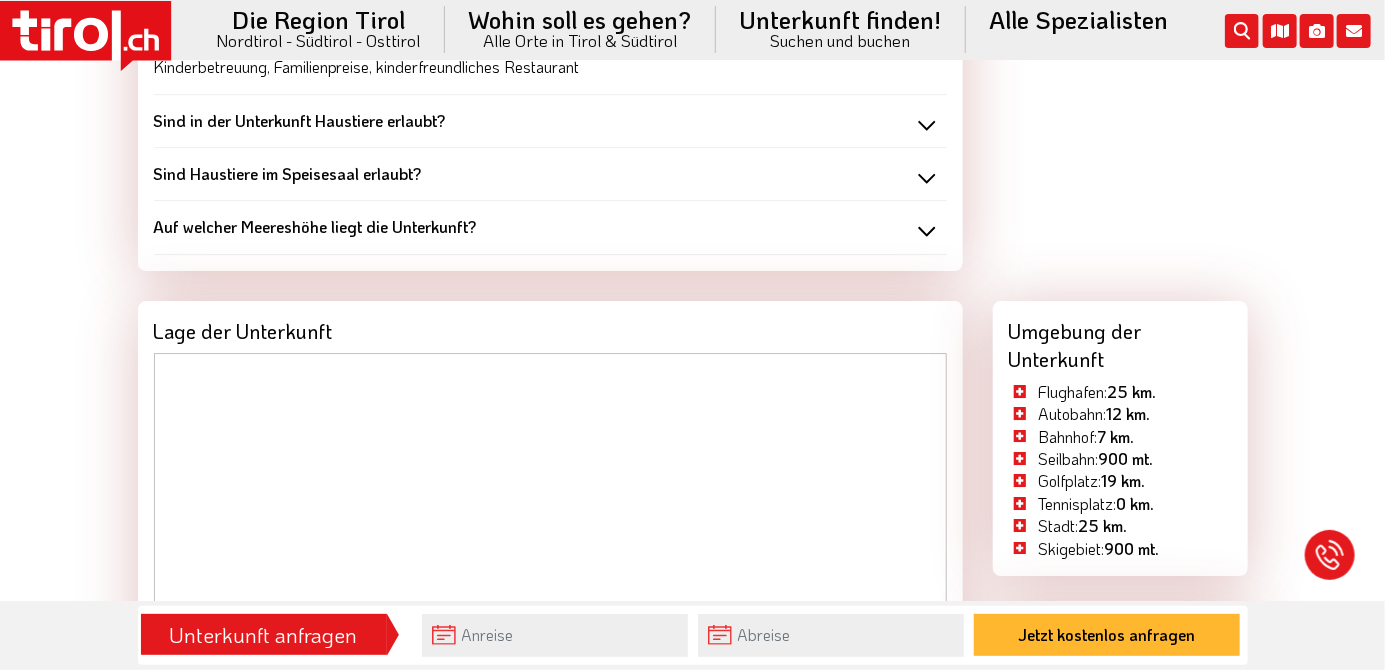 scroll, scrollTop: 2783, scrollLeft: 0, axis: vertical 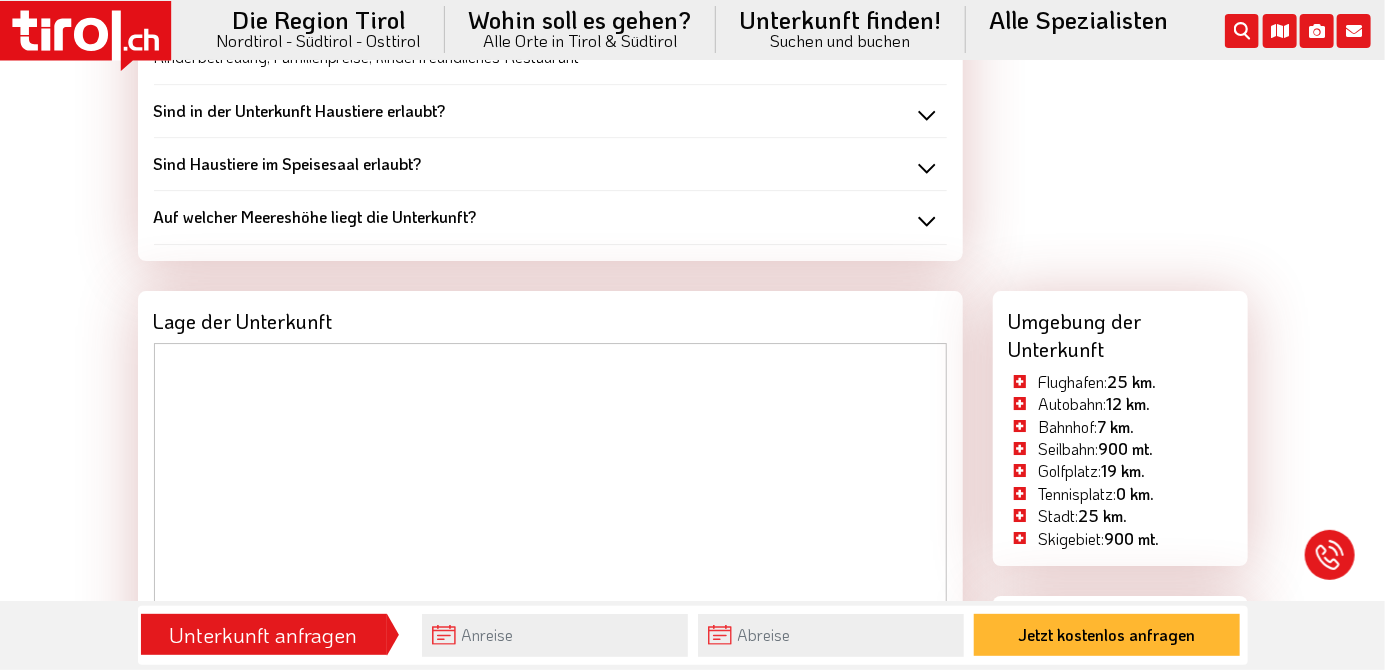click on "Auf welcher Meereshöhe liegt die Unterkunft?" at bounding box center [550, 217] 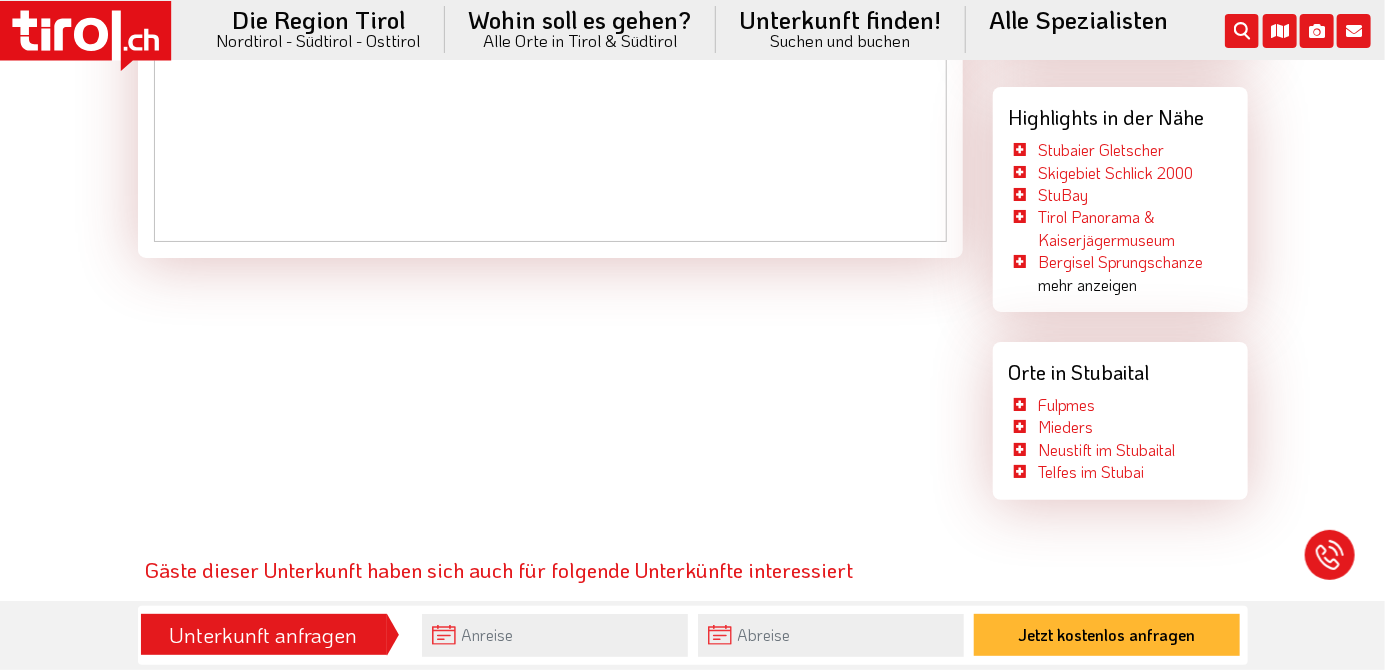 scroll, scrollTop: 3330, scrollLeft: 0, axis: vertical 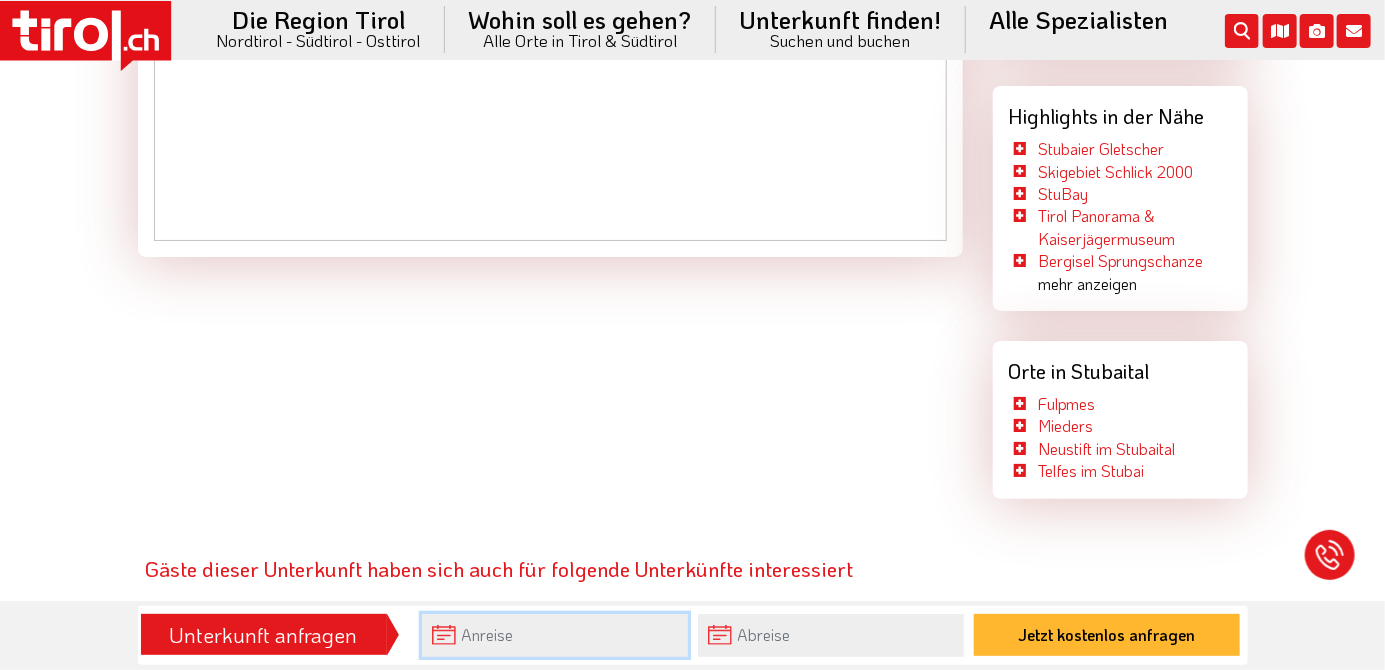 click at bounding box center (555, 635) 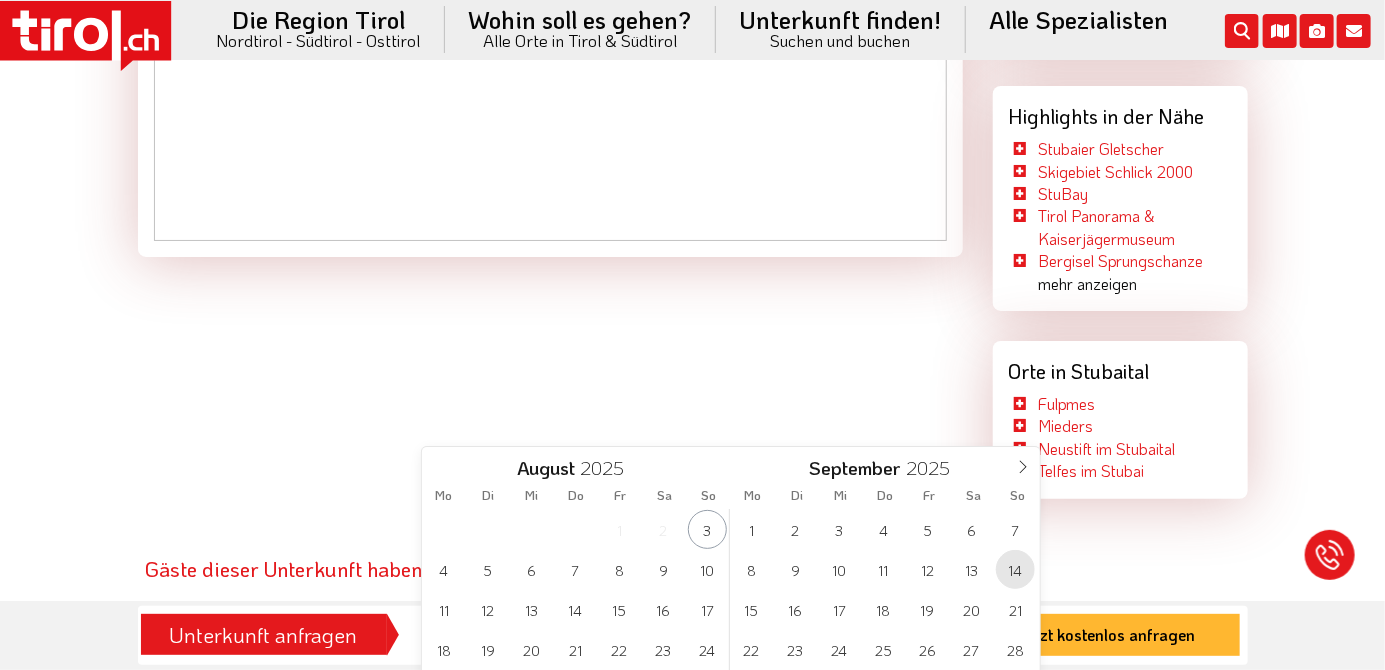 click on "14" at bounding box center (1015, 569) 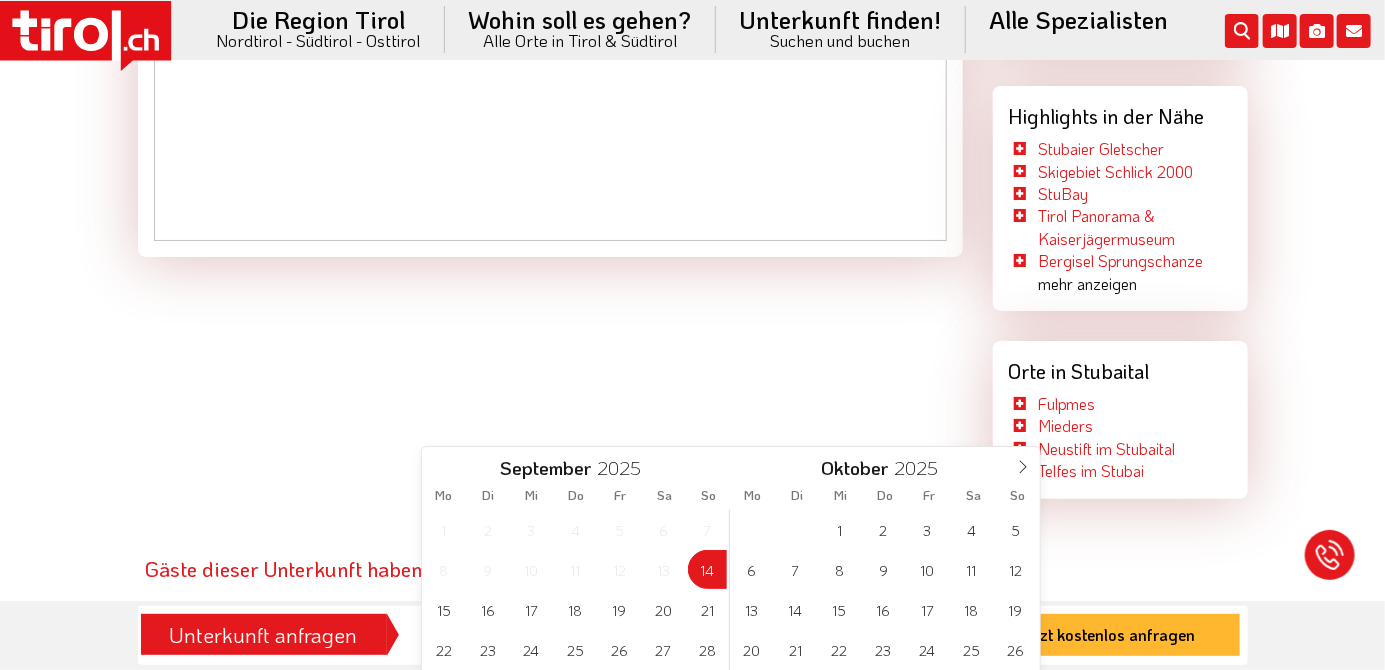 click at bounding box center [831, 635] 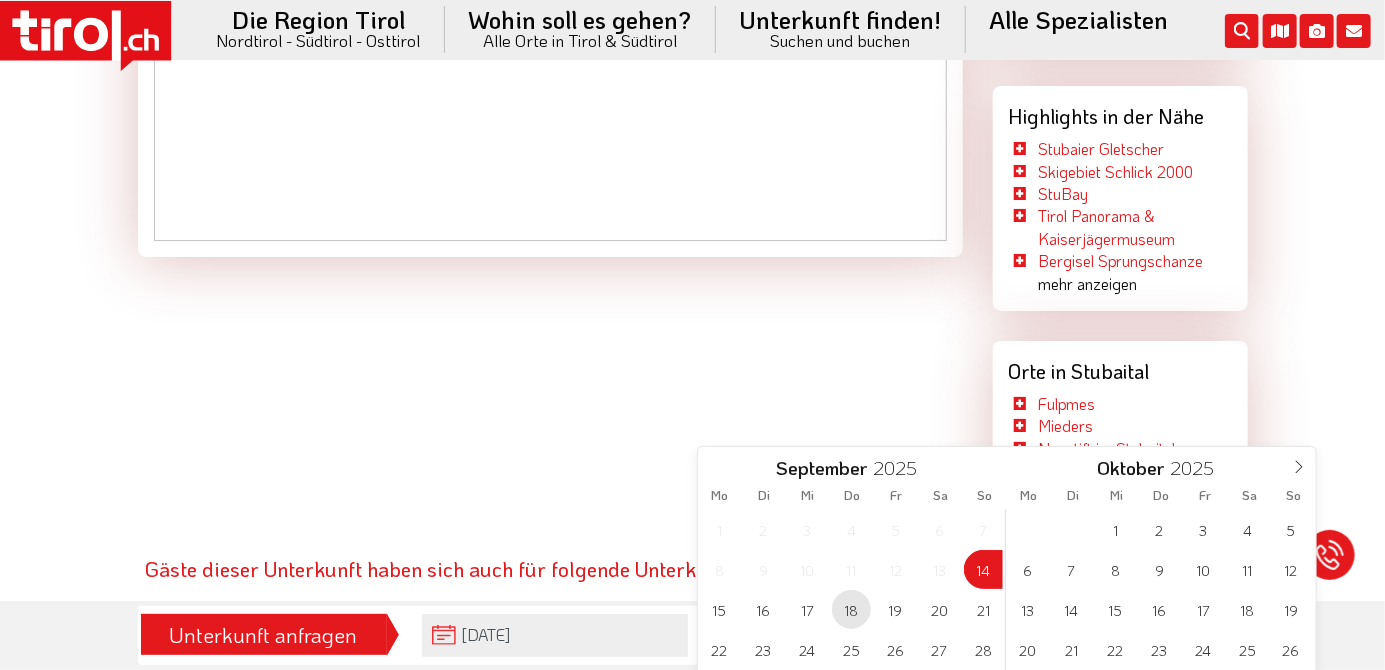 click on "18" at bounding box center (851, 609) 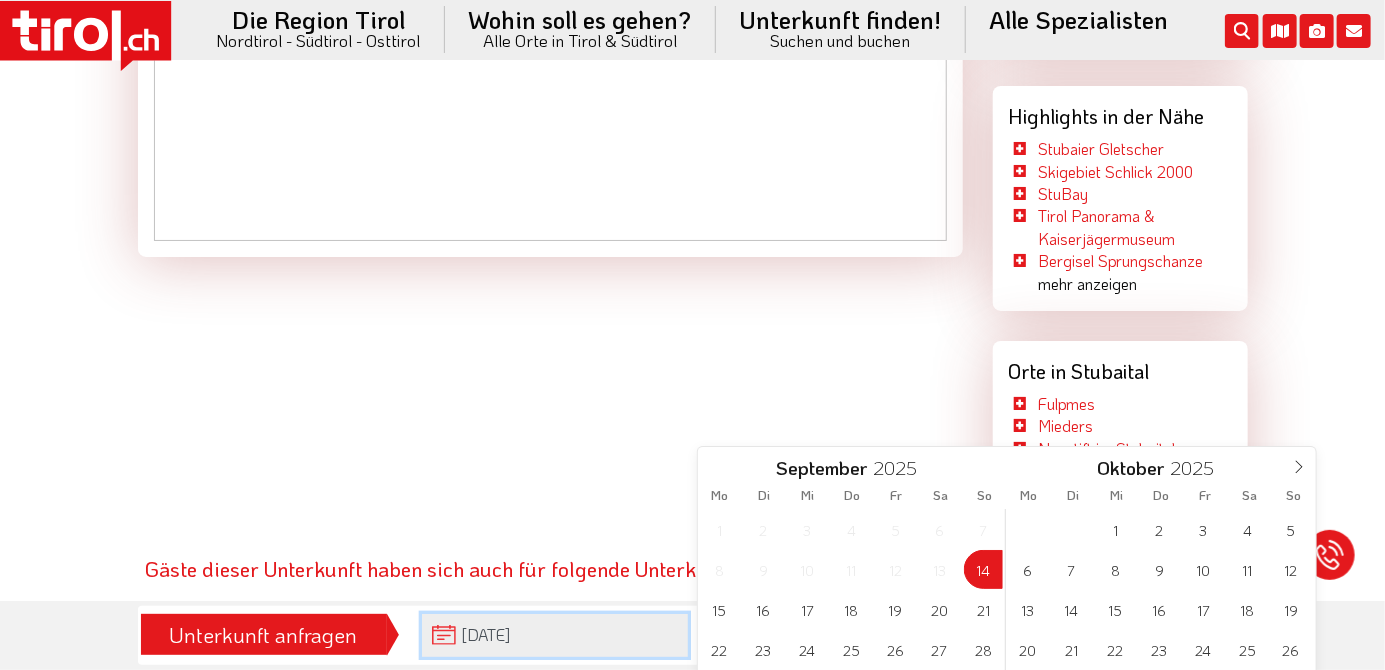 type on "[DATE]" 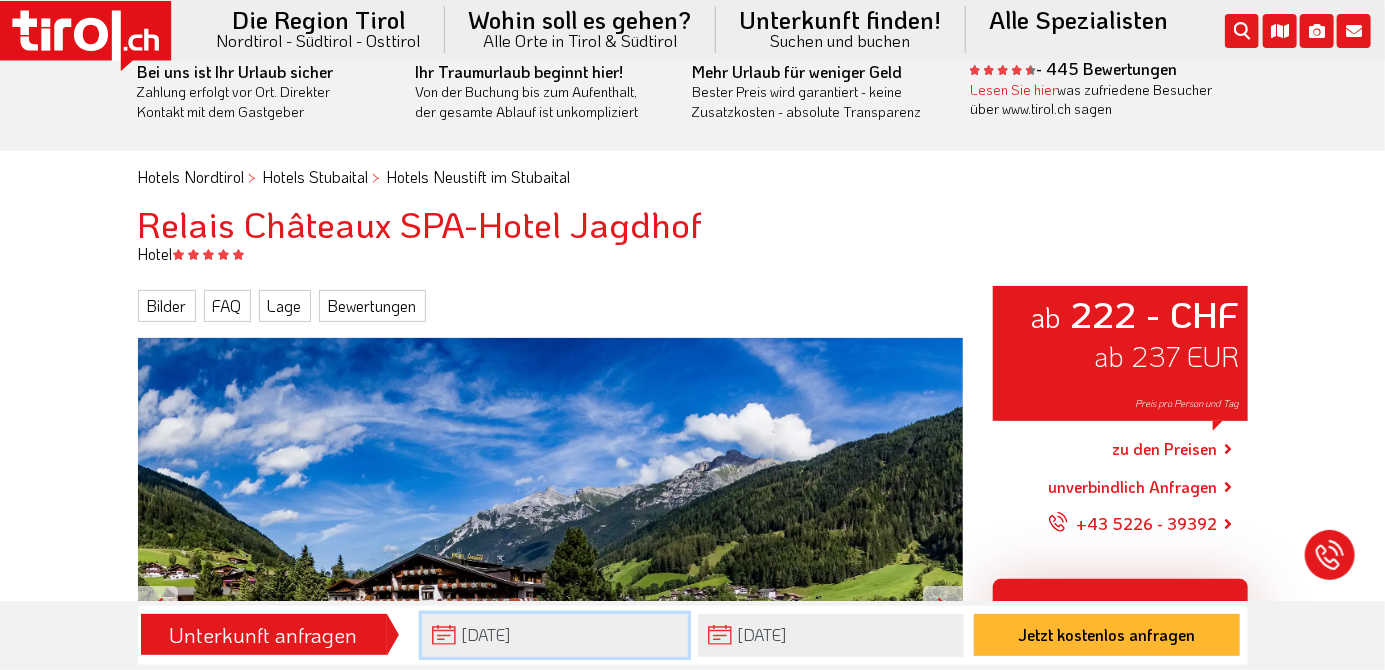 scroll, scrollTop: 0, scrollLeft: 0, axis: both 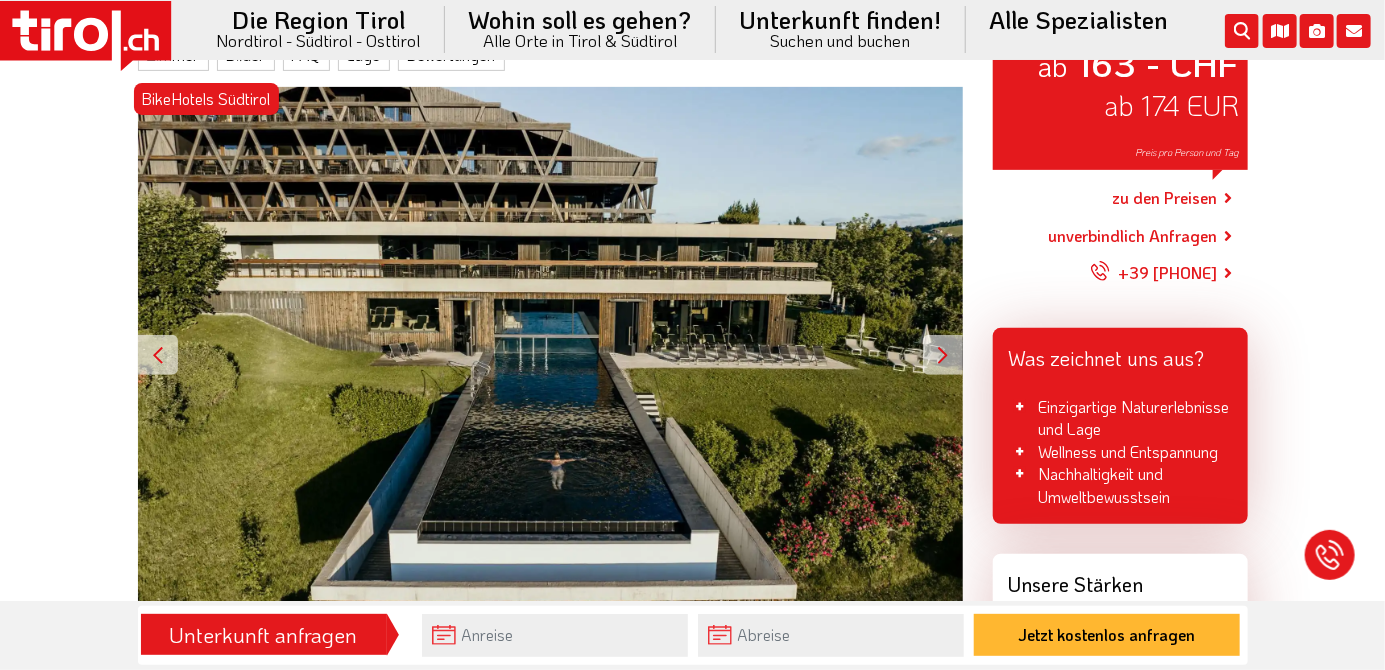 click at bounding box center [943, 355] 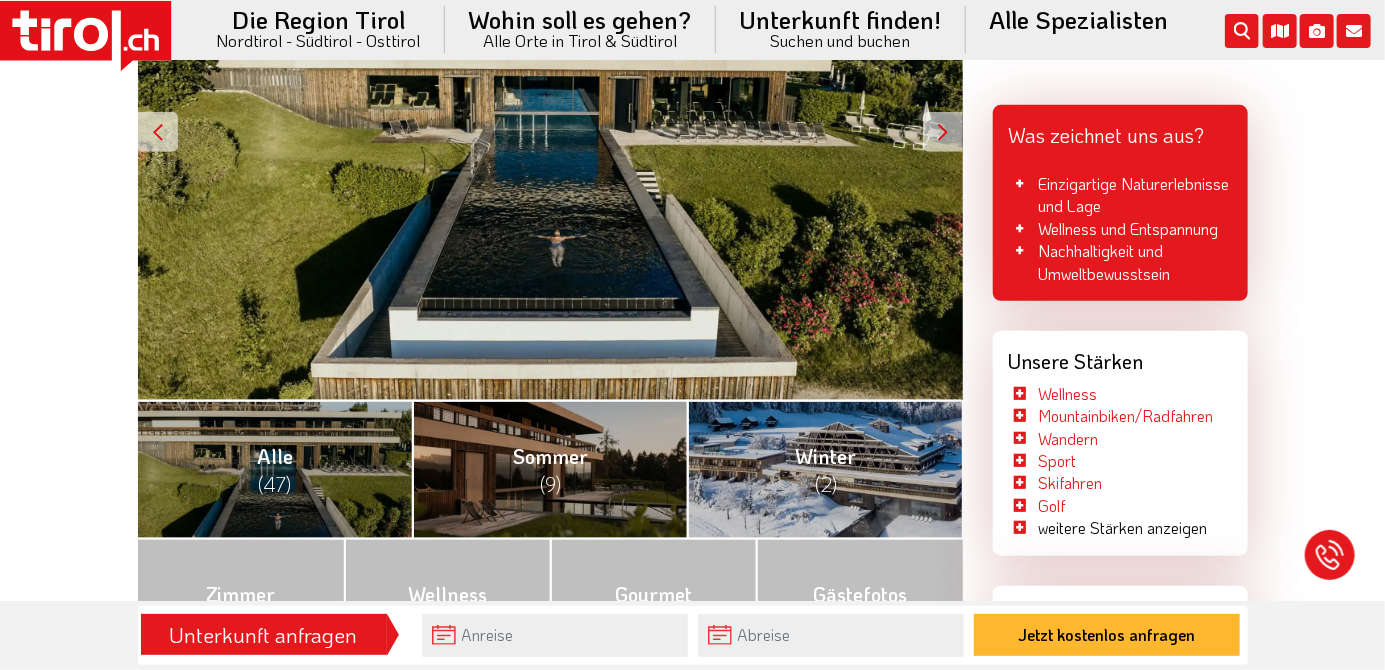 scroll, scrollTop: 529, scrollLeft: 0, axis: vertical 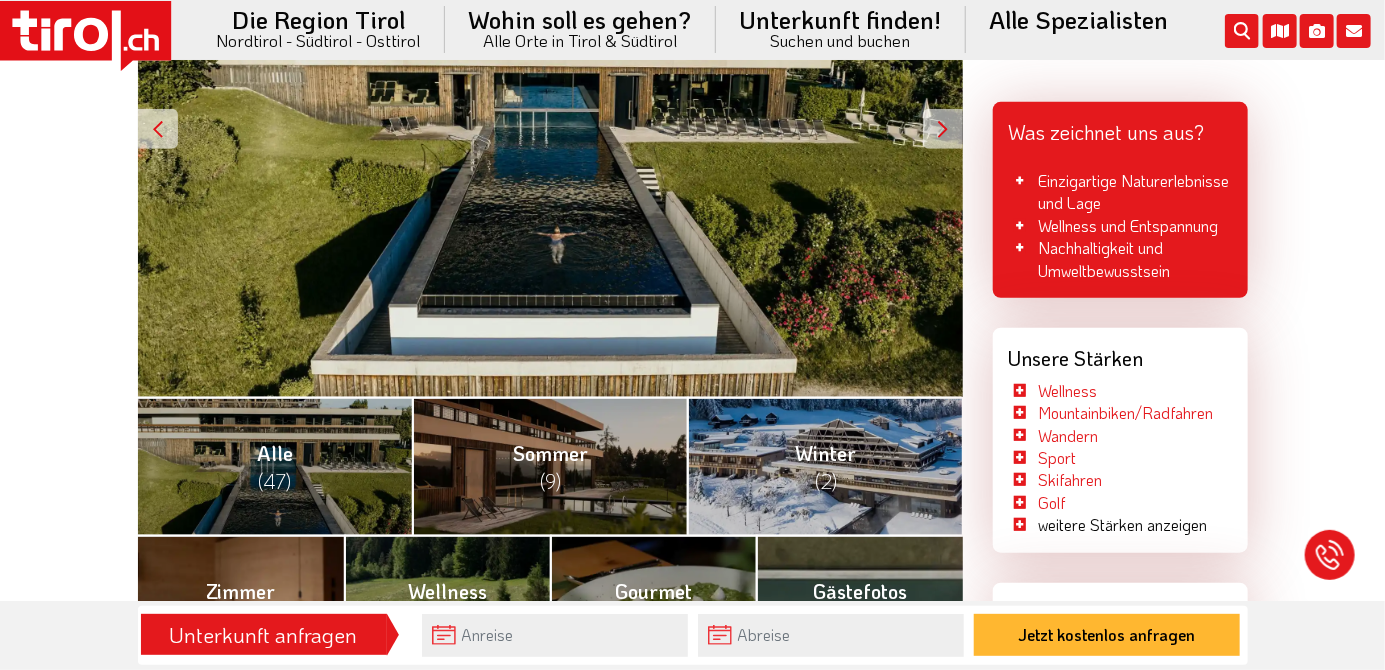 click on "Zimmer   (8)" at bounding box center (241, 604) 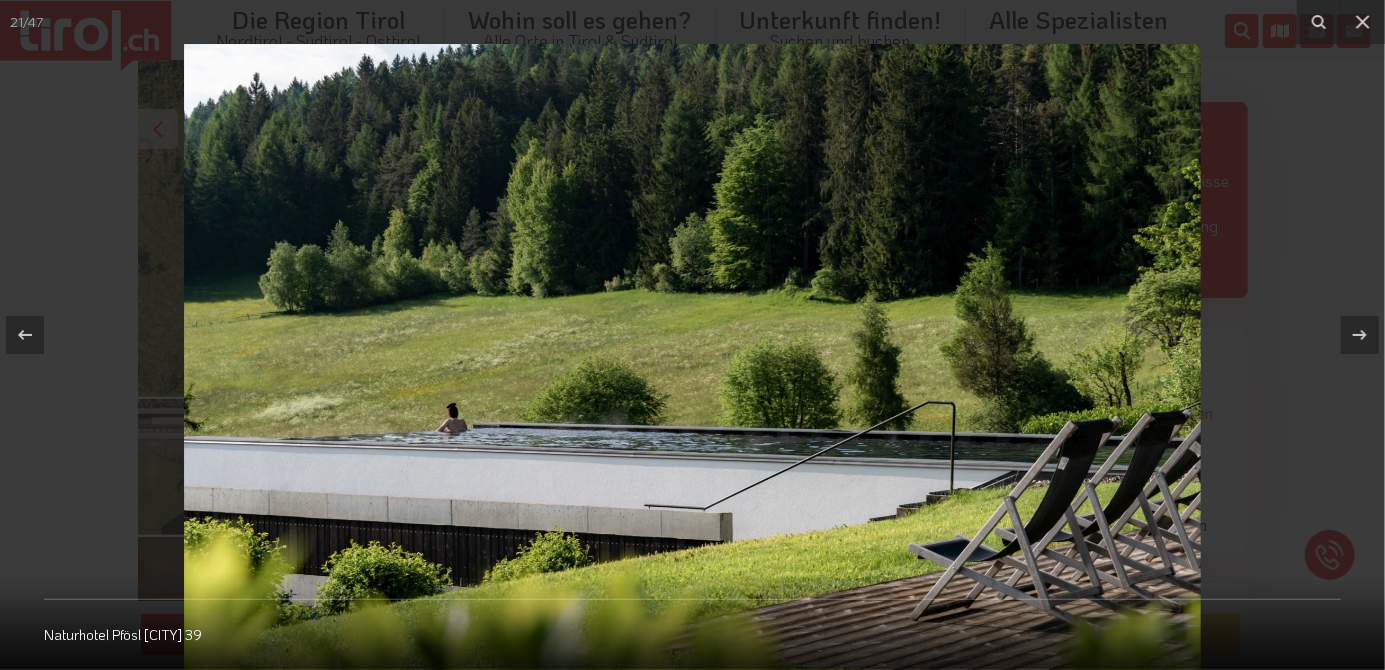 click 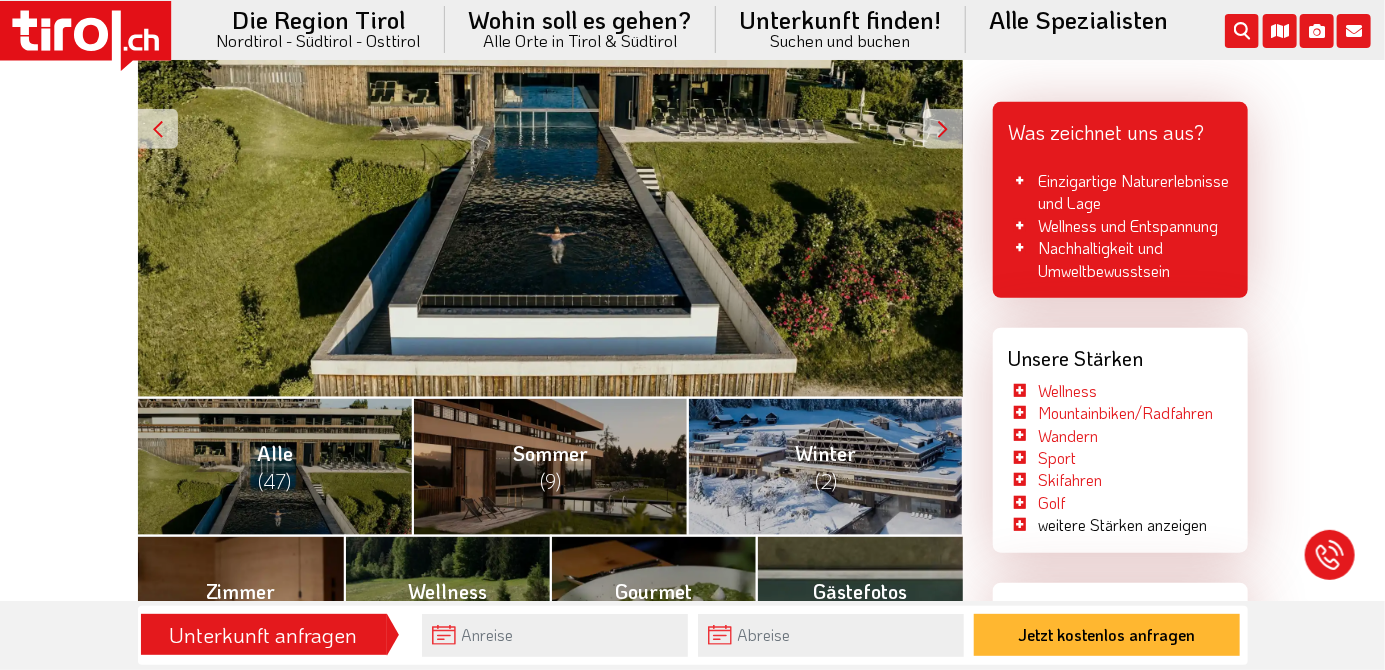 click on "Wellness   (11)" at bounding box center (447, 604) 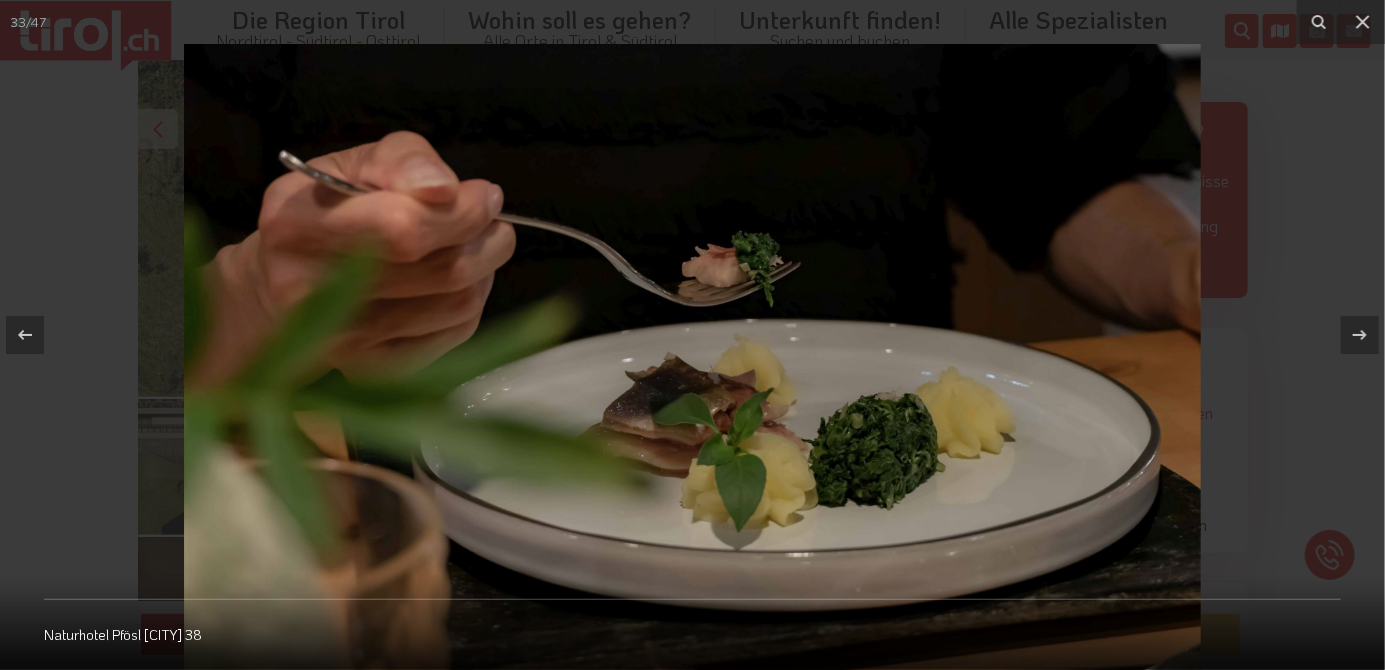 click 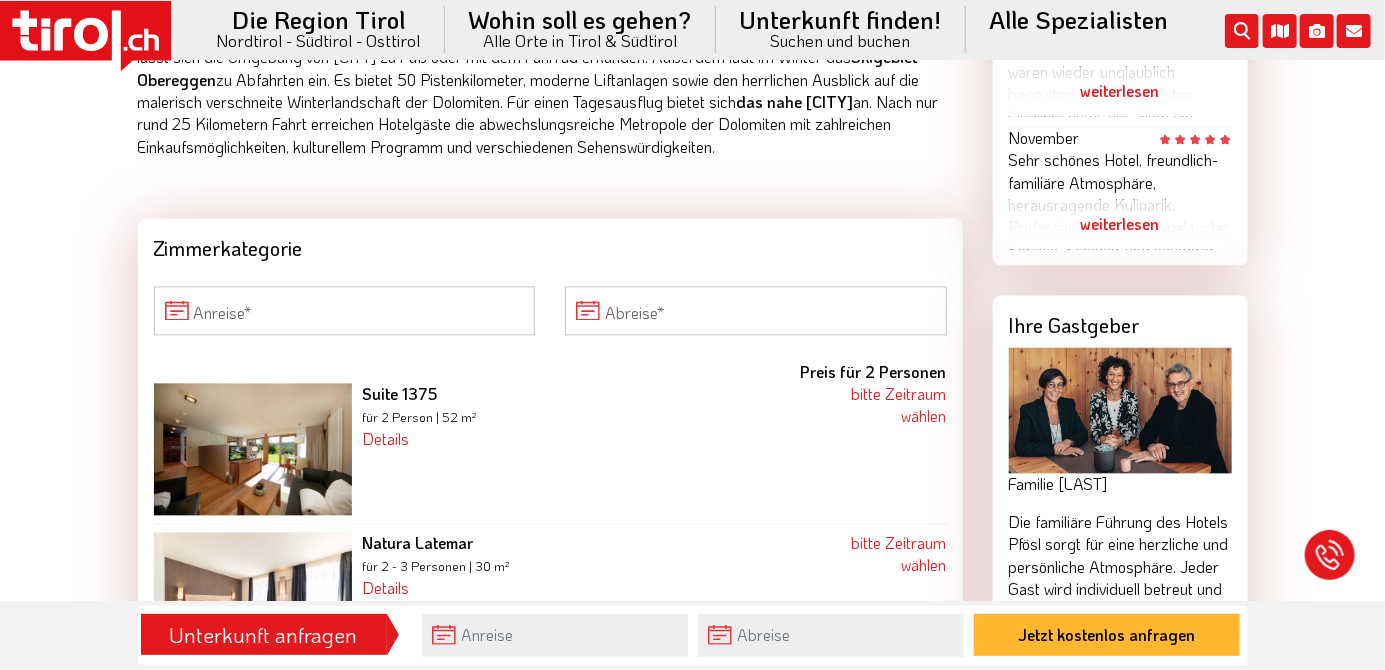 scroll, scrollTop: 1712, scrollLeft: 0, axis: vertical 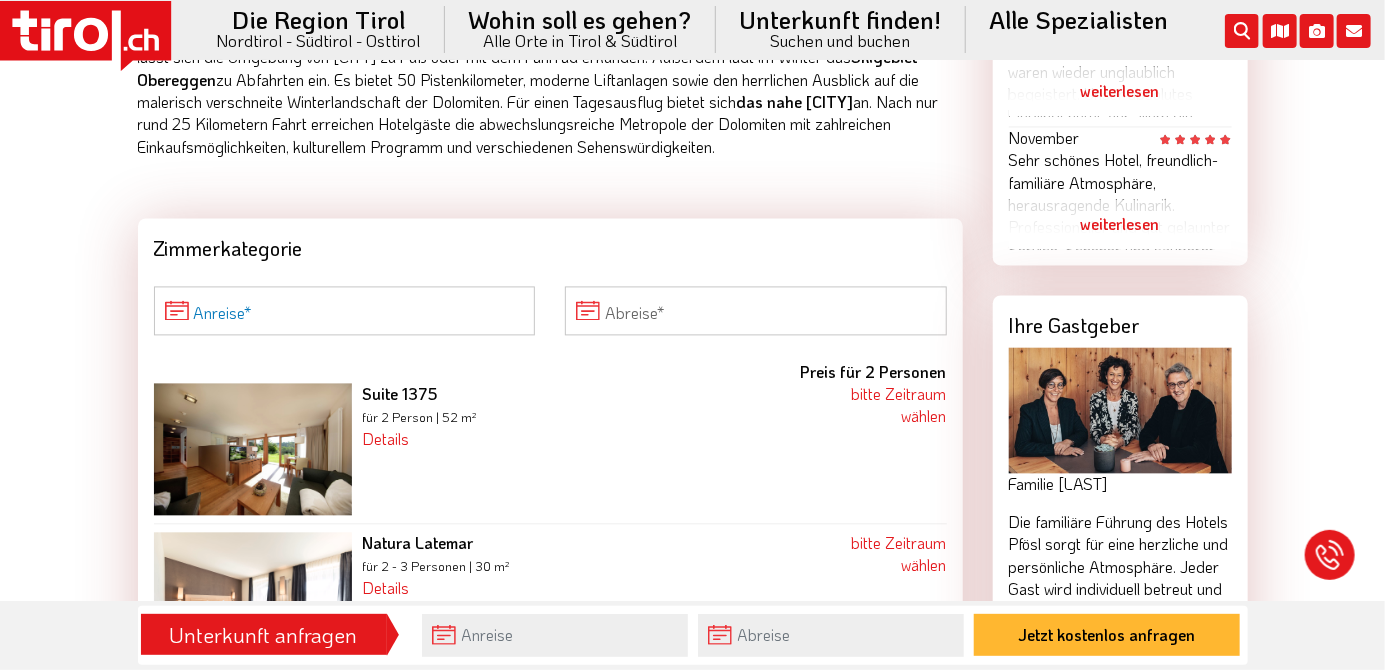 click on "Anreise" at bounding box center (345, 310) 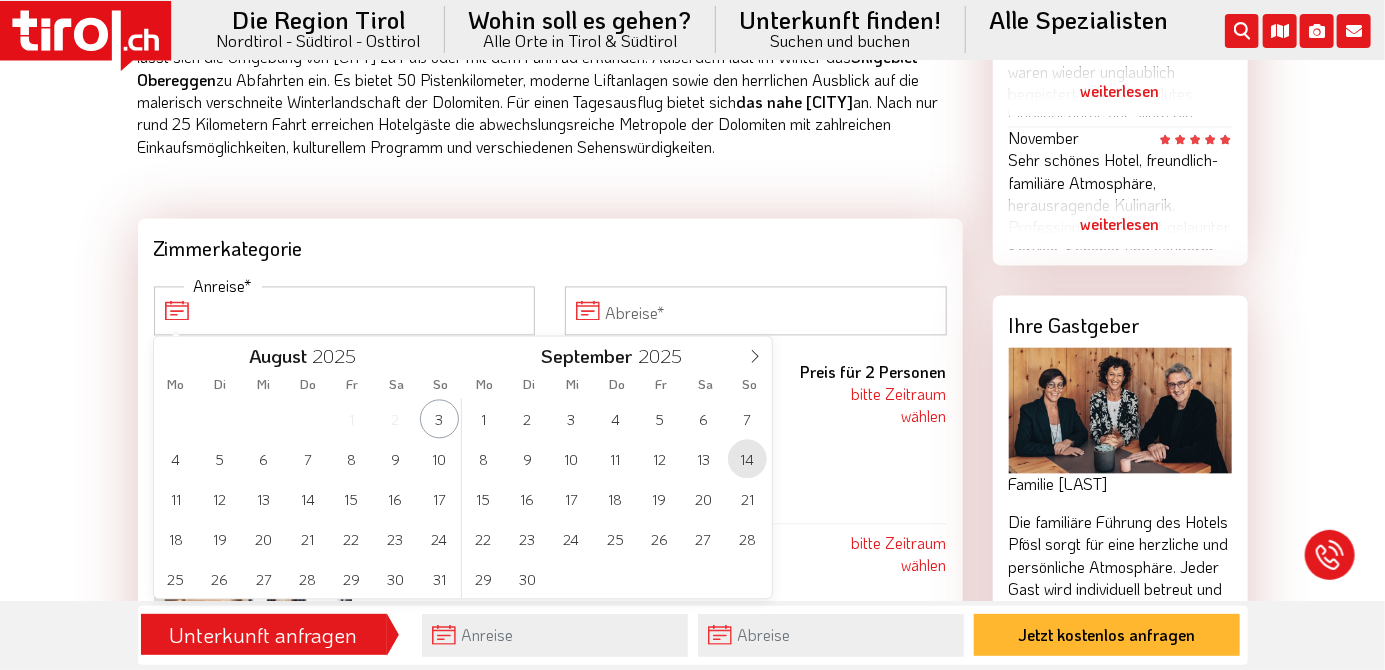 click on "14" at bounding box center [747, 458] 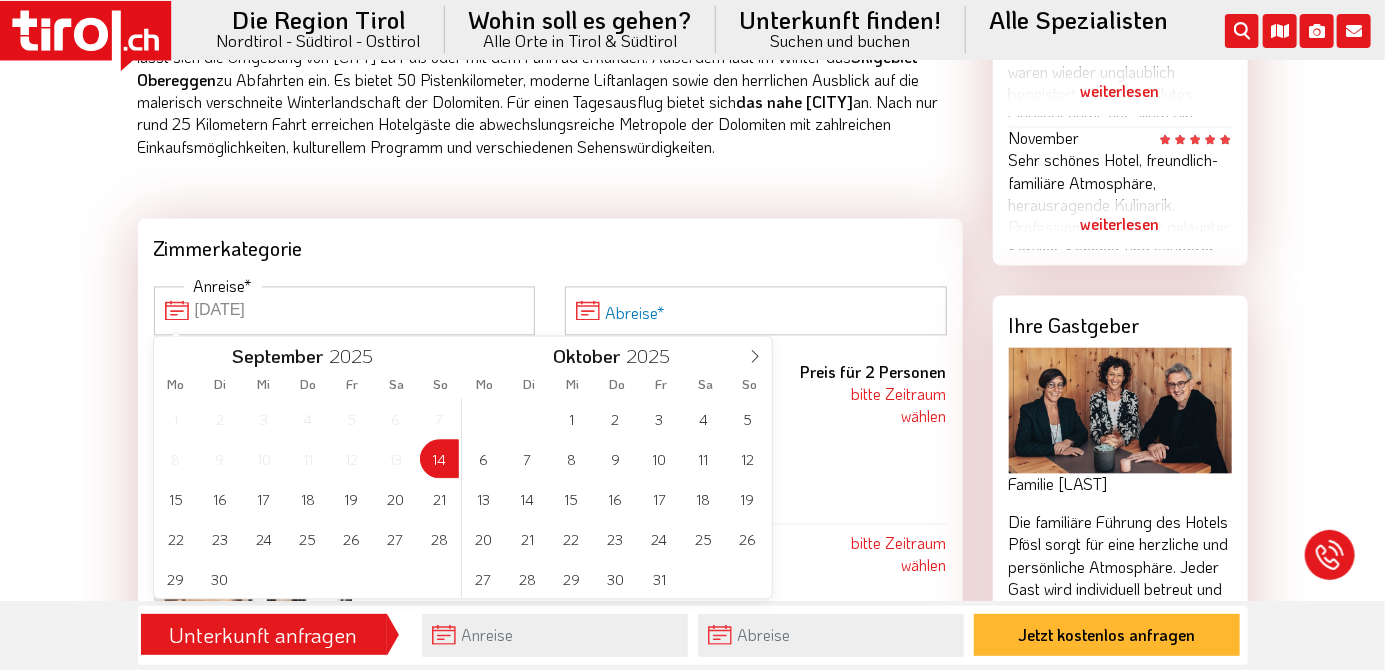 click on "Abreise" at bounding box center [756, 310] 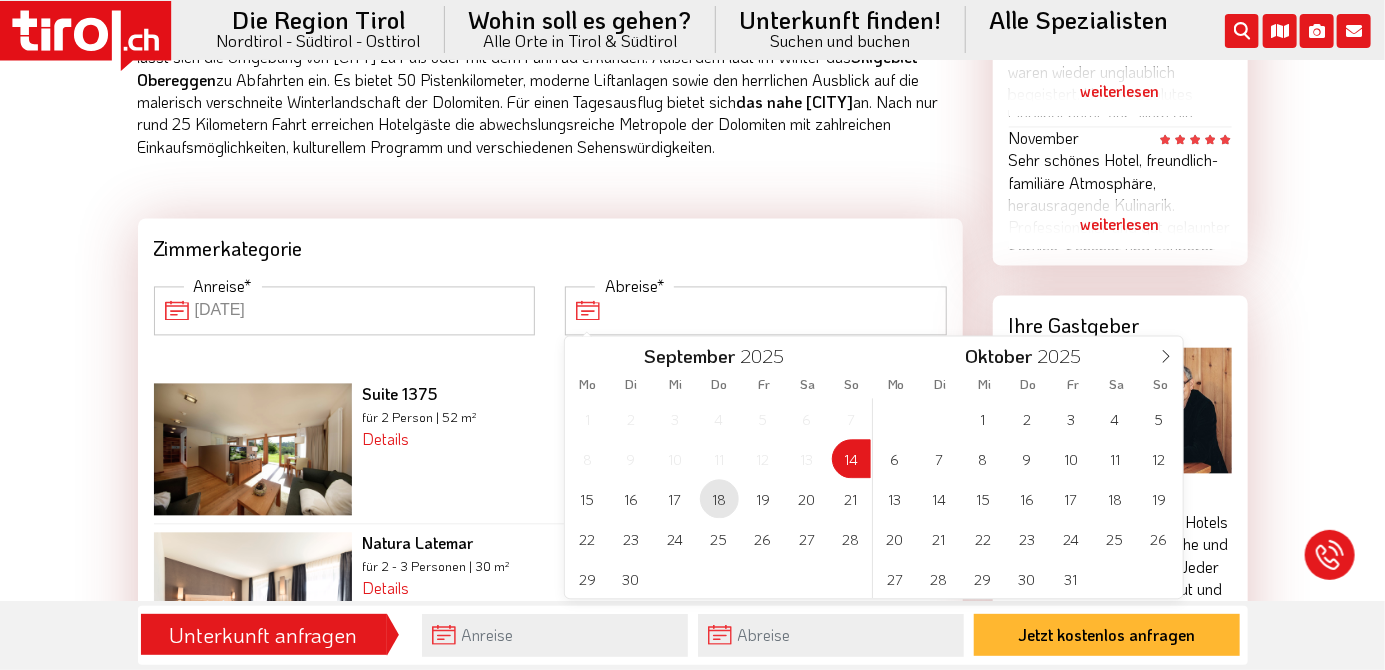 click on "18" at bounding box center [719, 498] 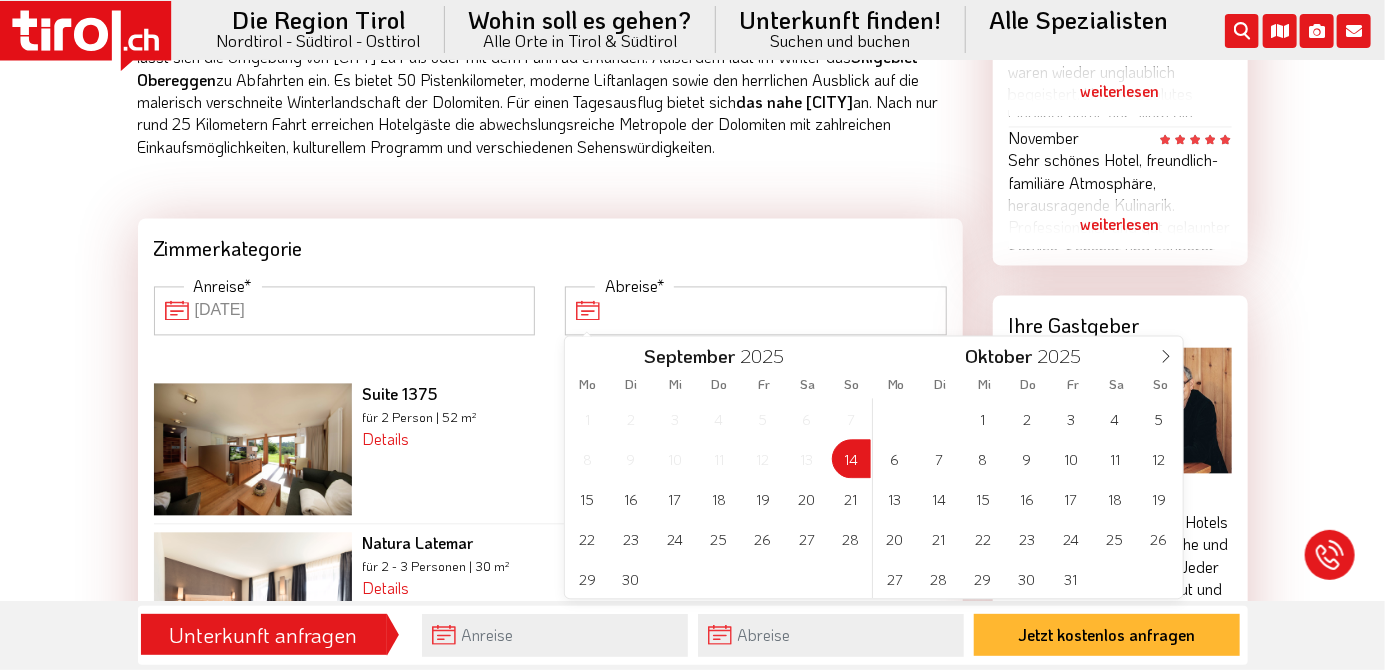 type on "[DATE]" 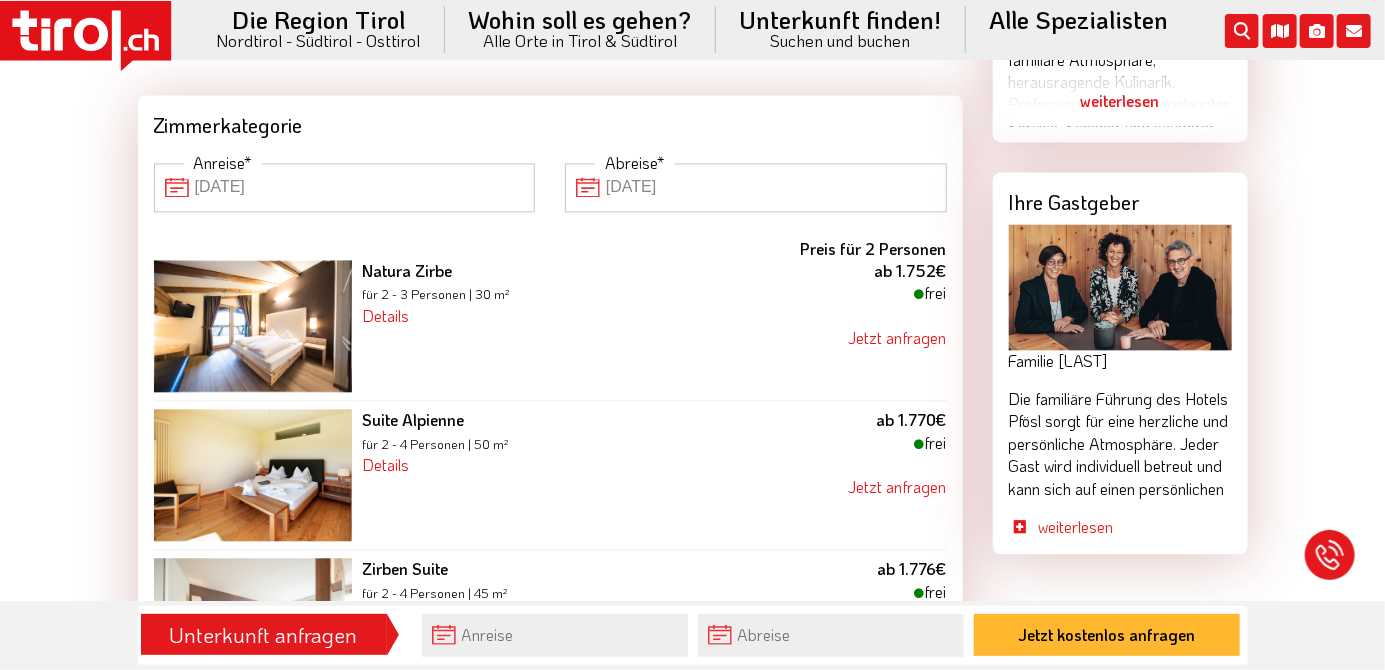 scroll, scrollTop: 1832, scrollLeft: 0, axis: vertical 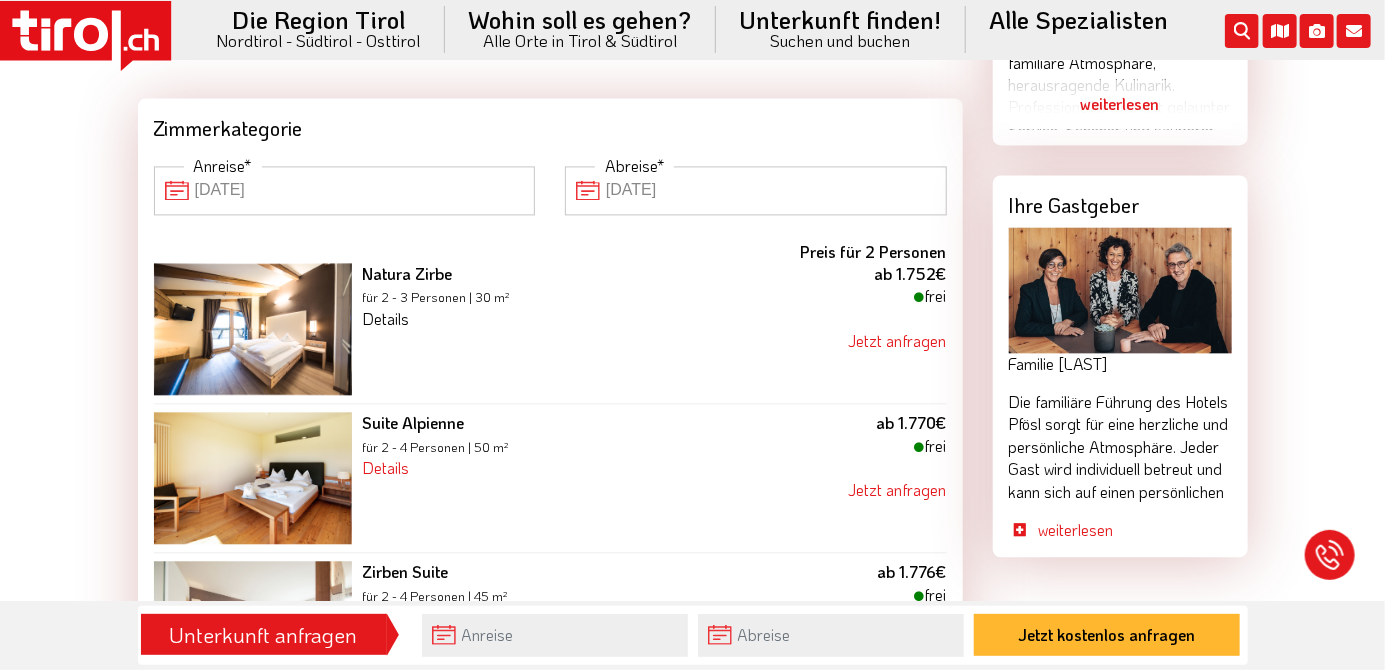 click on "Details" at bounding box center [385, 318] 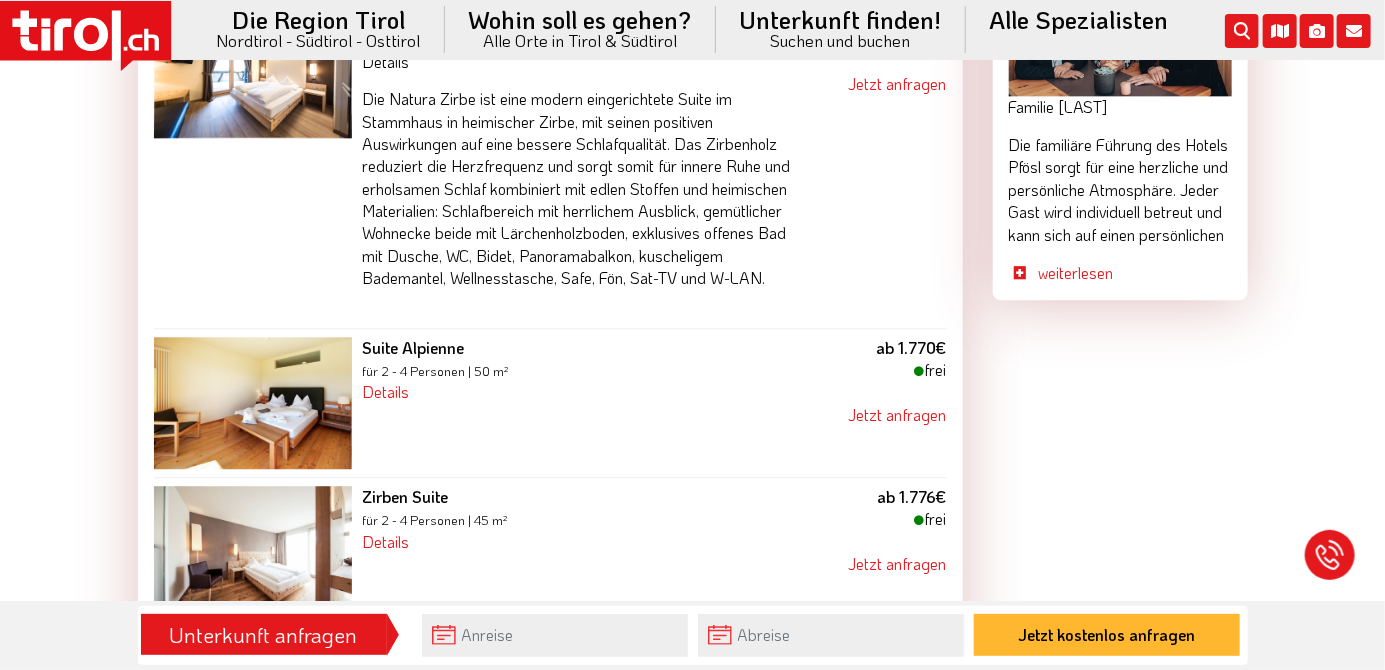 scroll, scrollTop: 2092, scrollLeft: 0, axis: vertical 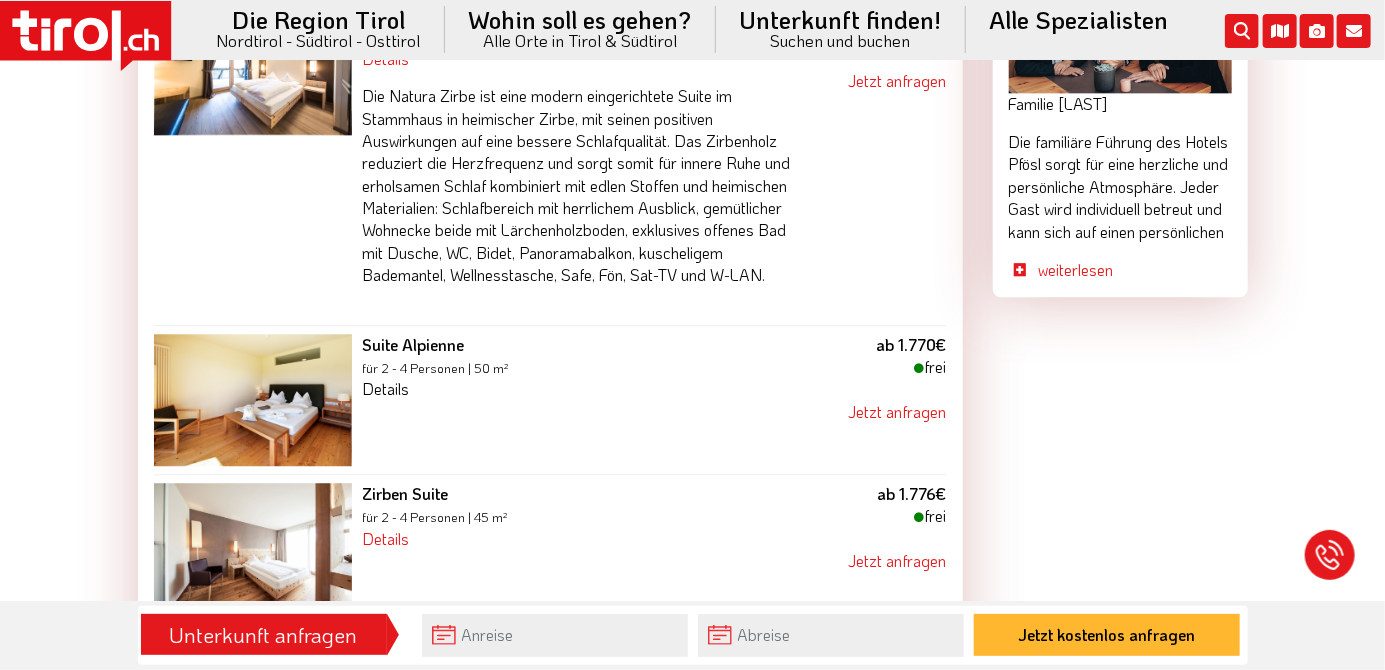click on "Details" at bounding box center [385, 388] 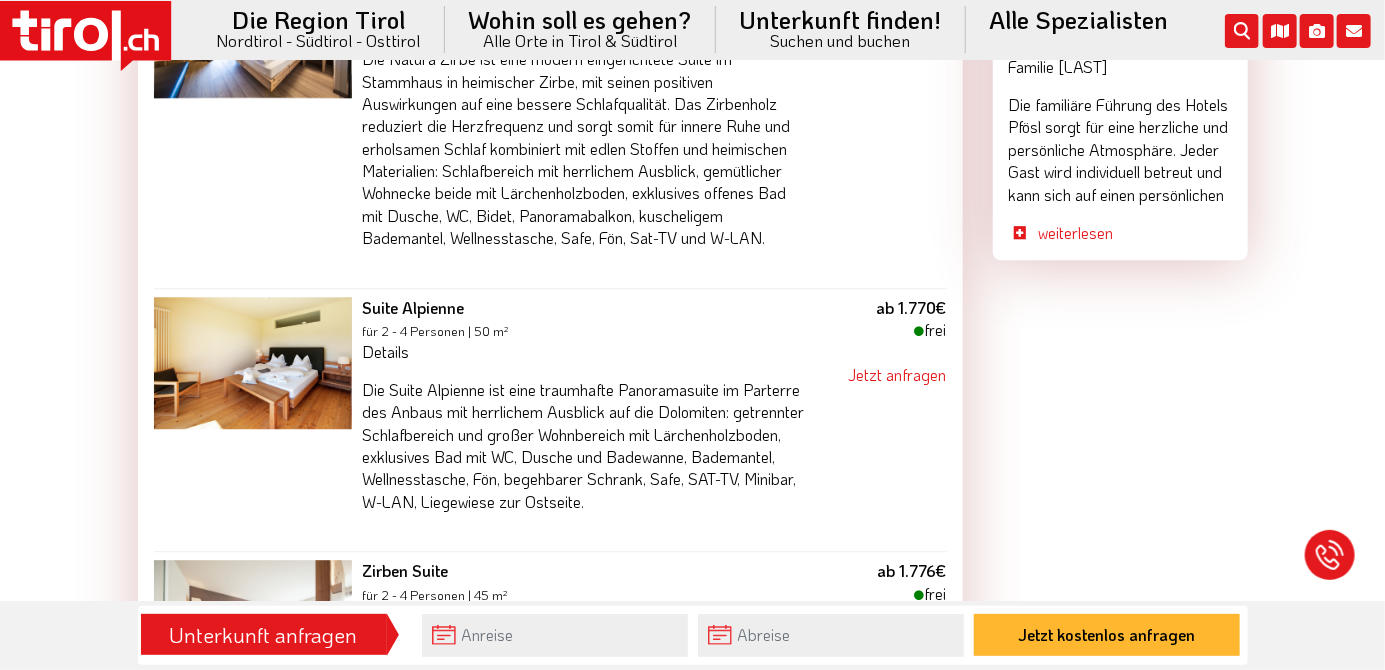 scroll, scrollTop: 2131, scrollLeft: 0, axis: vertical 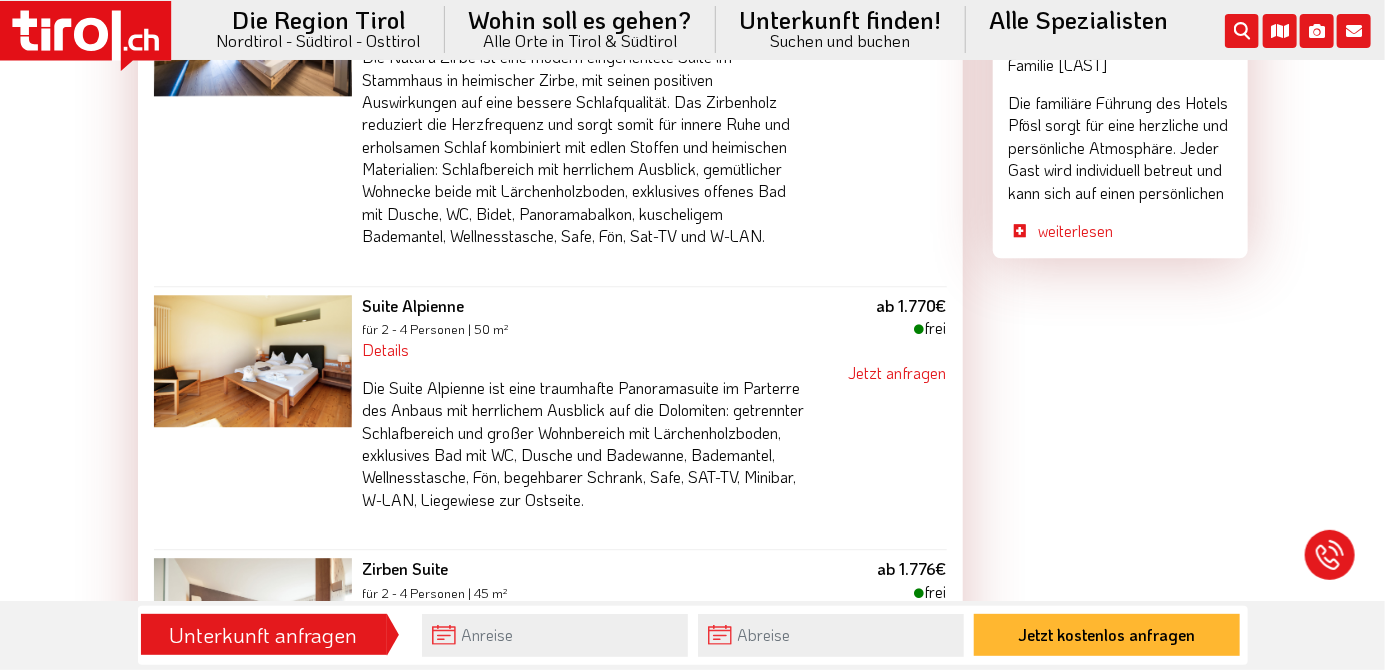 click on "Suite Alpienne" at bounding box center (413, 305) 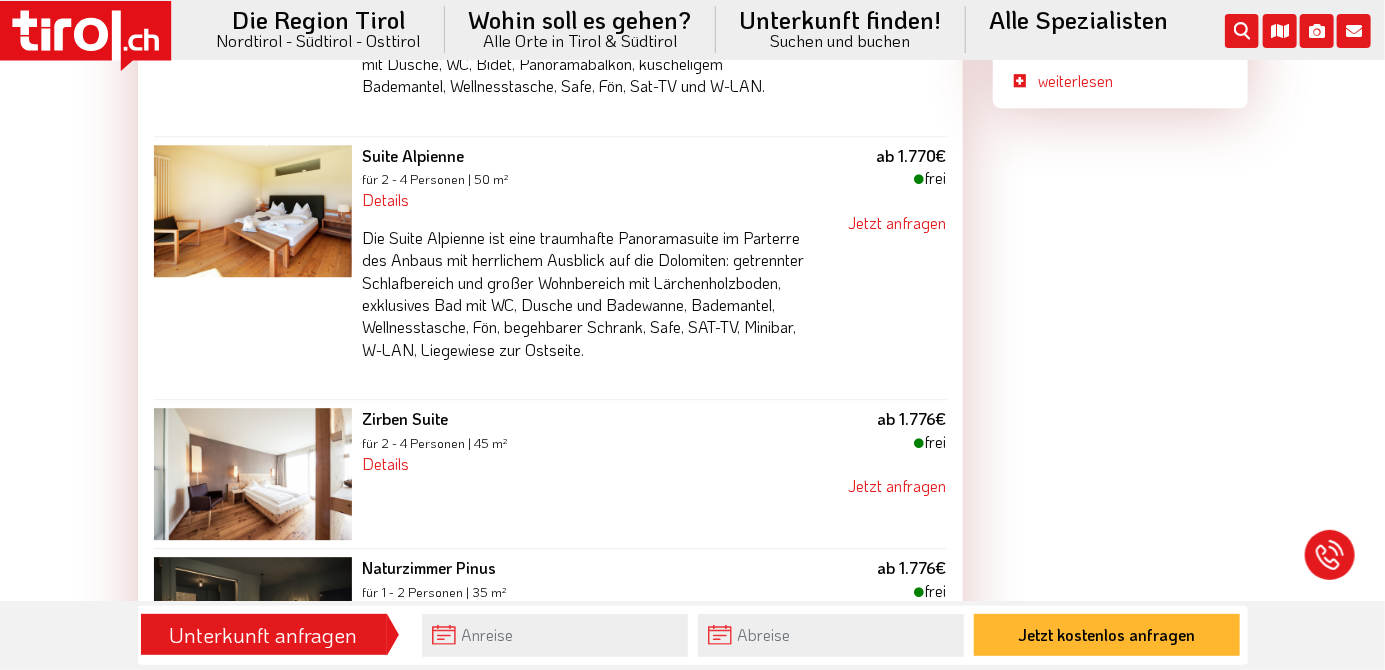 scroll, scrollTop: 2290, scrollLeft: 0, axis: vertical 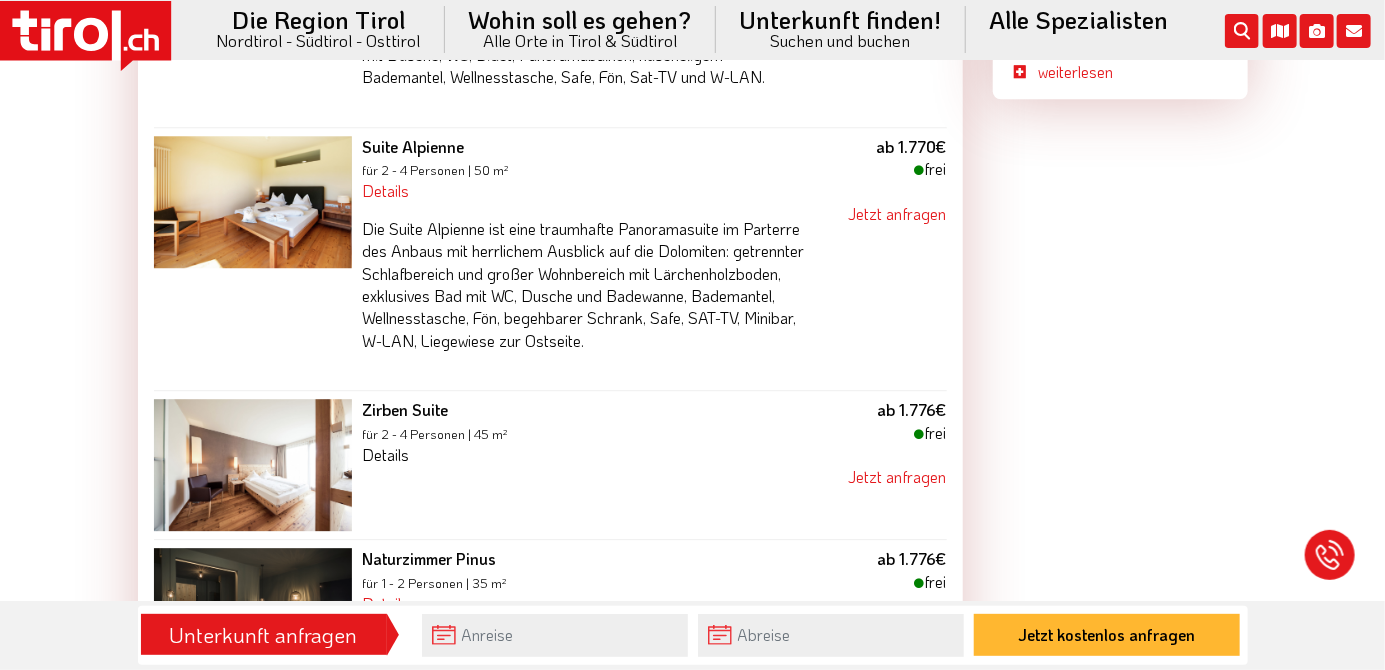 click on "Details" at bounding box center (385, 454) 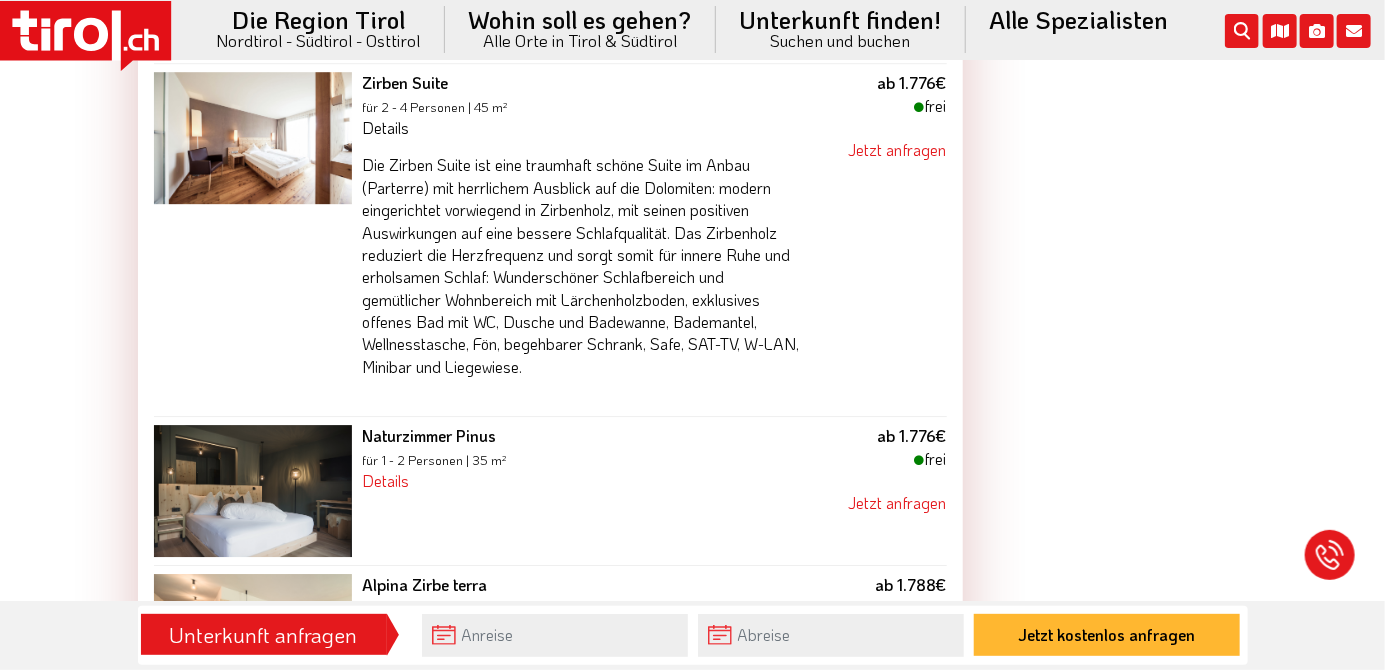 scroll, scrollTop: 2620, scrollLeft: 0, axis: vertical 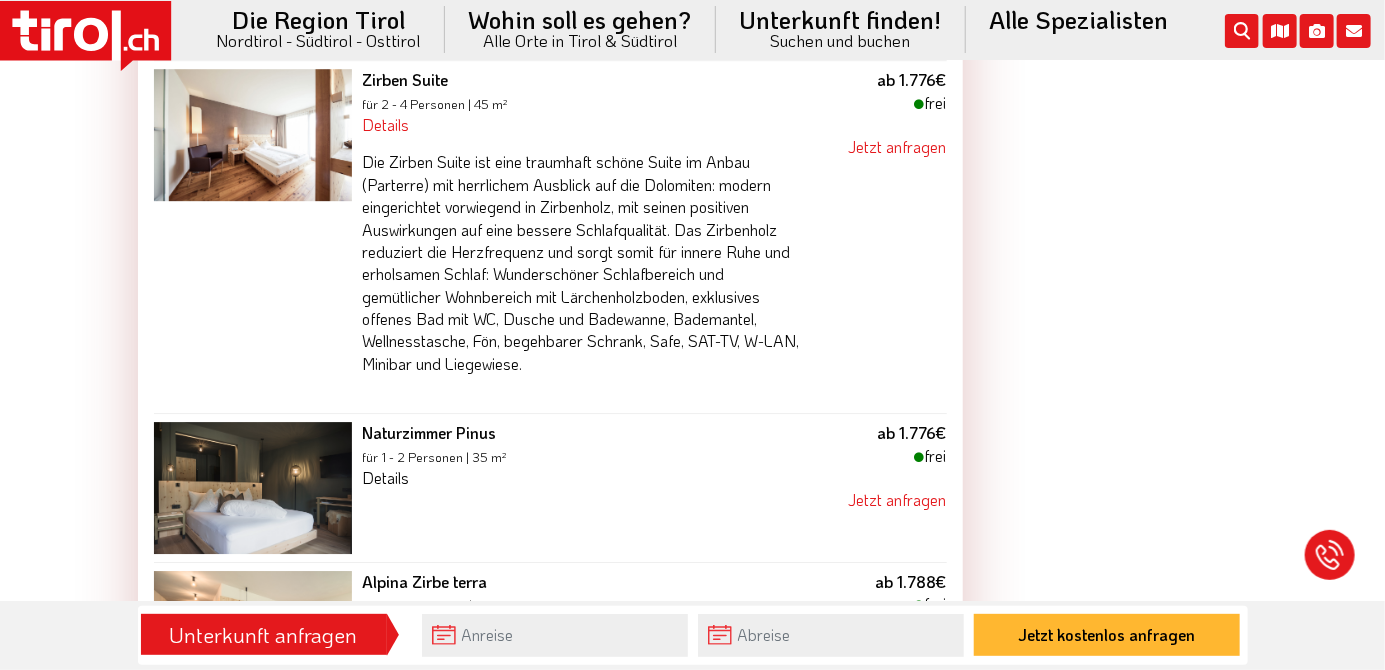 click on "Details" at bounding box center (385, 477) 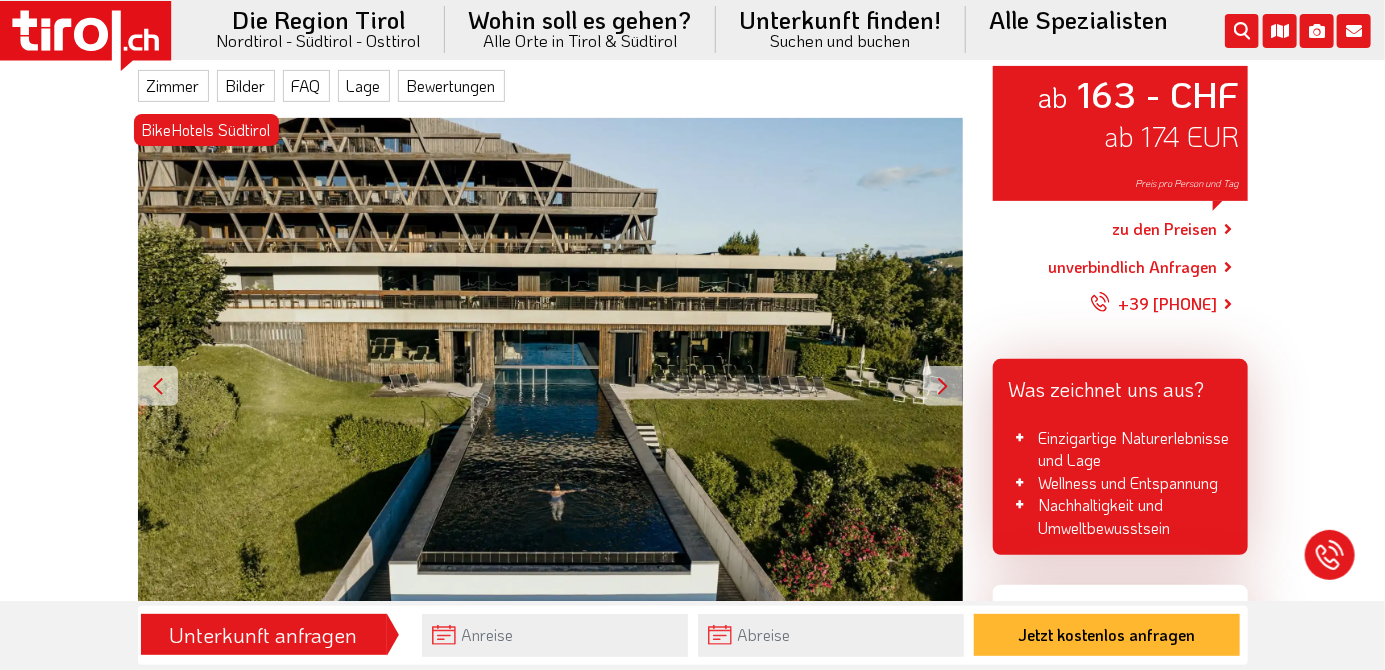 scroll, scrollTop: 264, scrollLeft: 0, axis: vertical 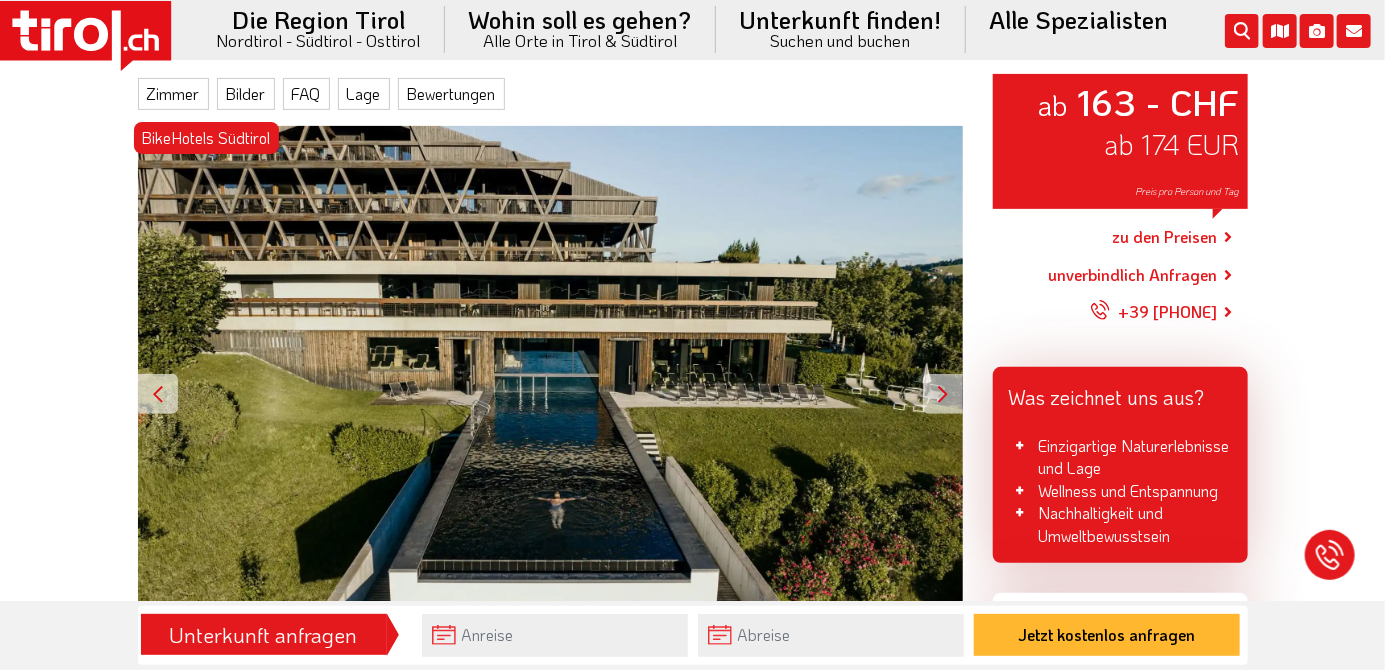 click on "Bewertungen" at bounding box center (451, 94) 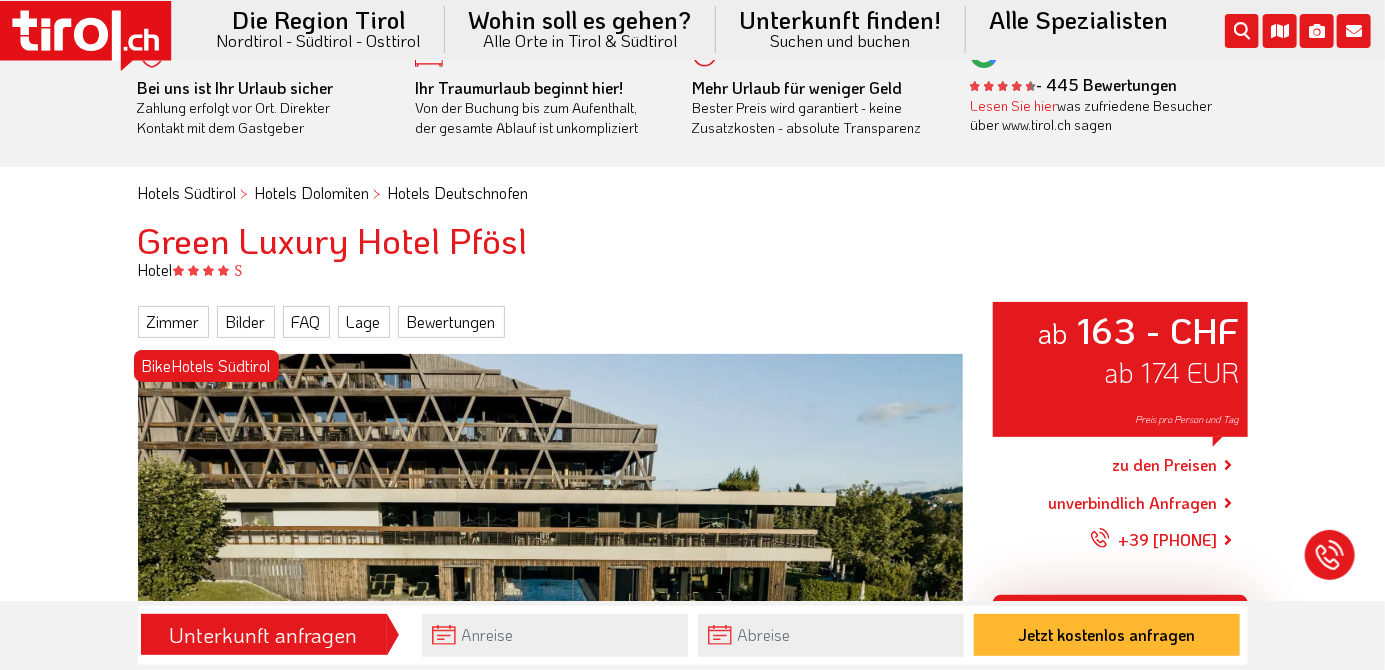 scroll, scrollTop: 0, scrollLeft: 0, axis: both 